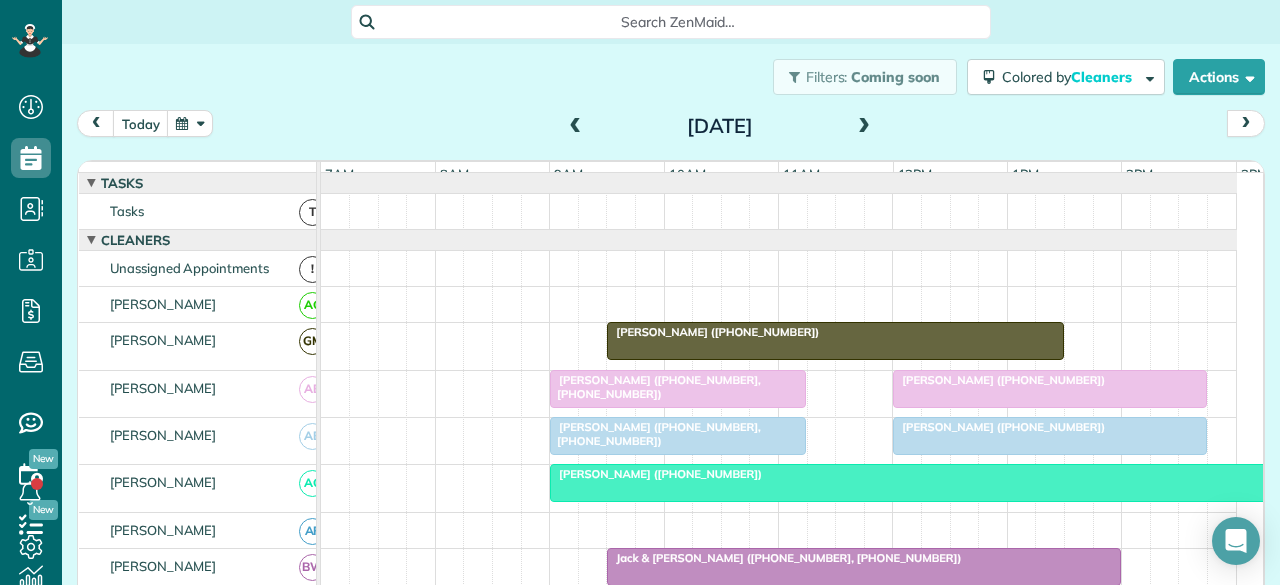 scroll, scrollTop: 0, scrollLeft: 0, axis: both 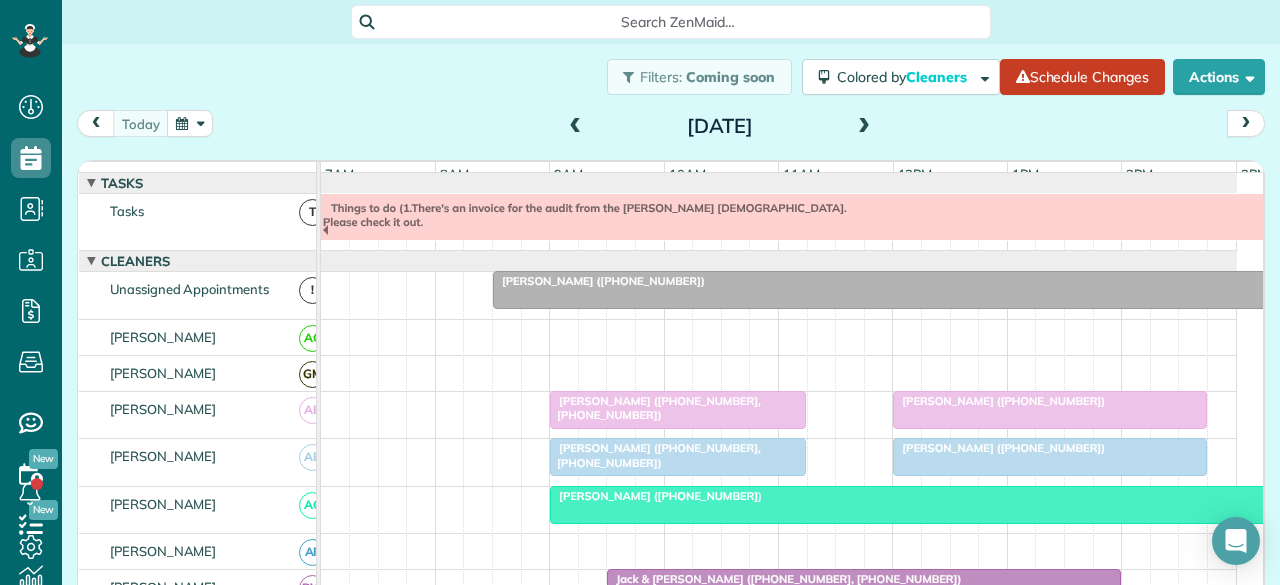 click at bounding box center [950, 290] 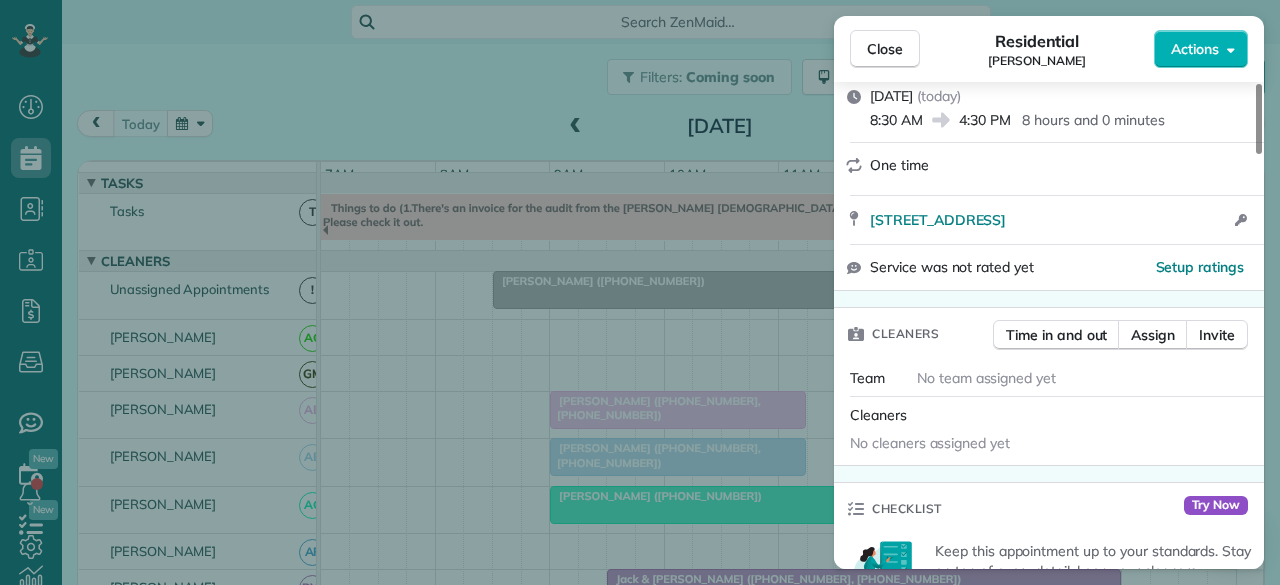 scroll, scrollTop: 300, scrollLeft: 0, axis: vertical 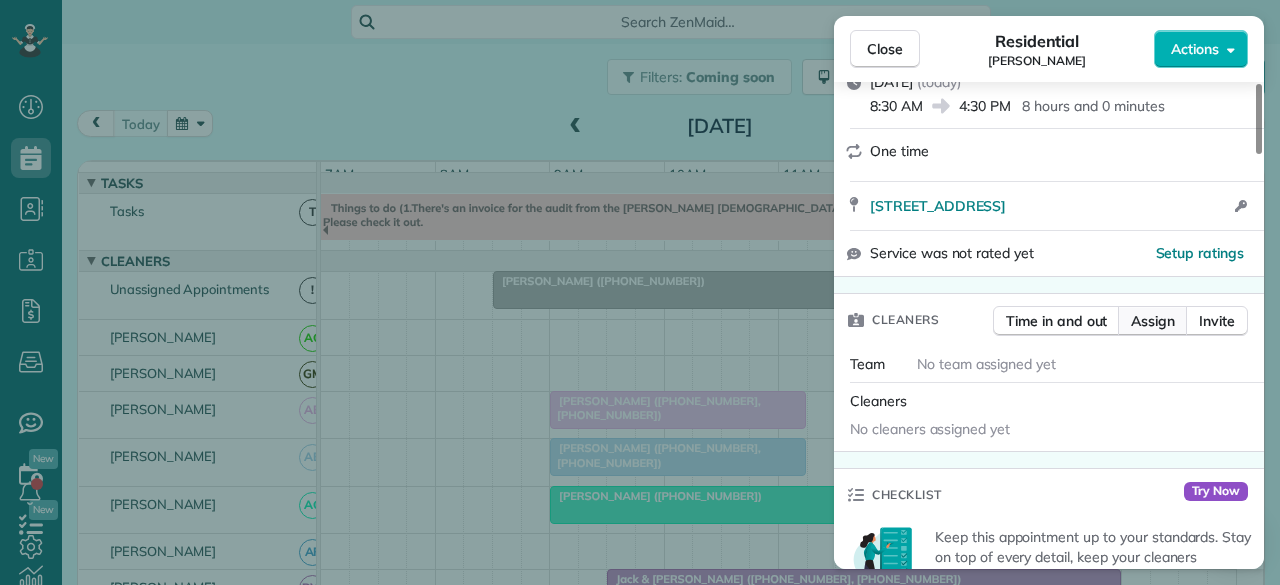 click on "Assign" at bounding box center [1153, 321] 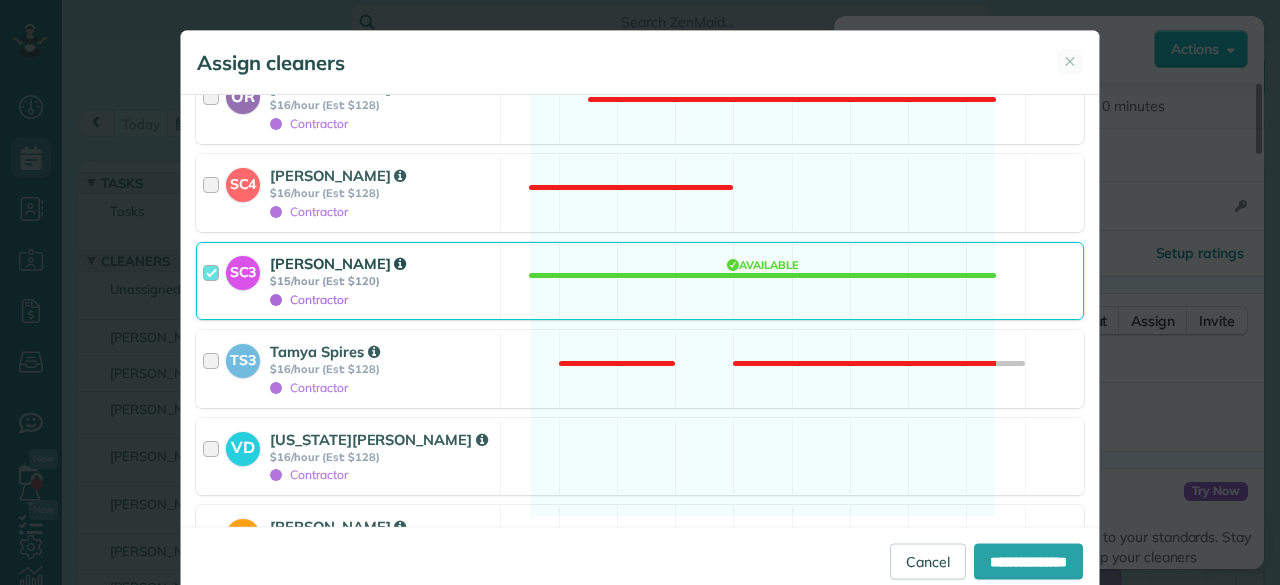 scroll, scrollTop: 2786, scrollLeft: 0, axis: vertical 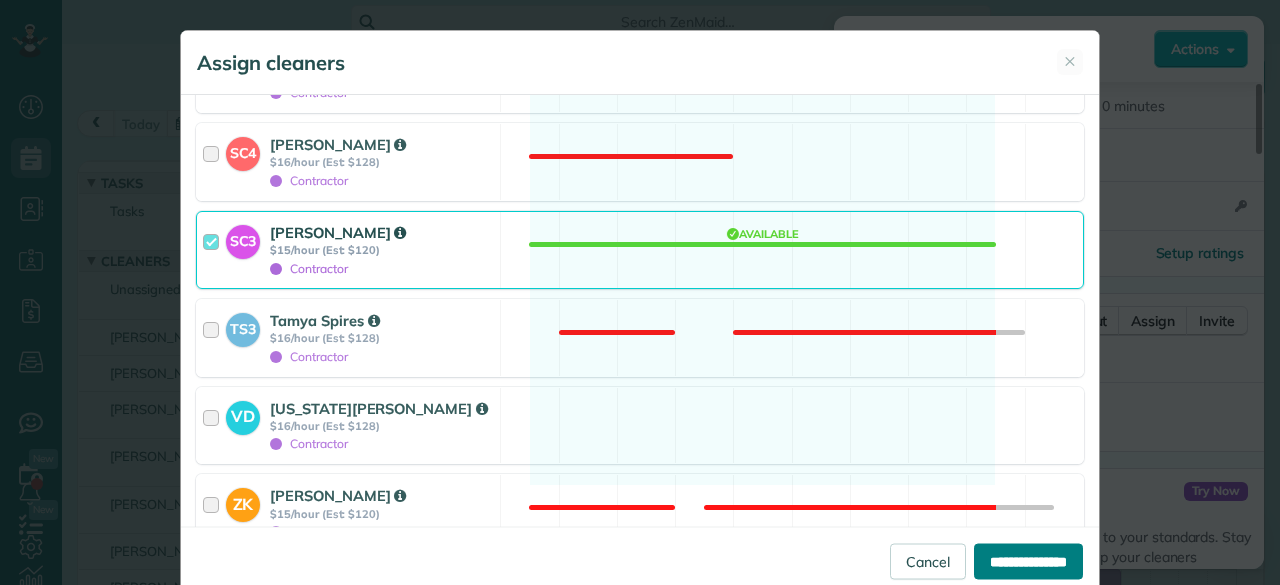click on "**********" at bounding box center (1028, 561) 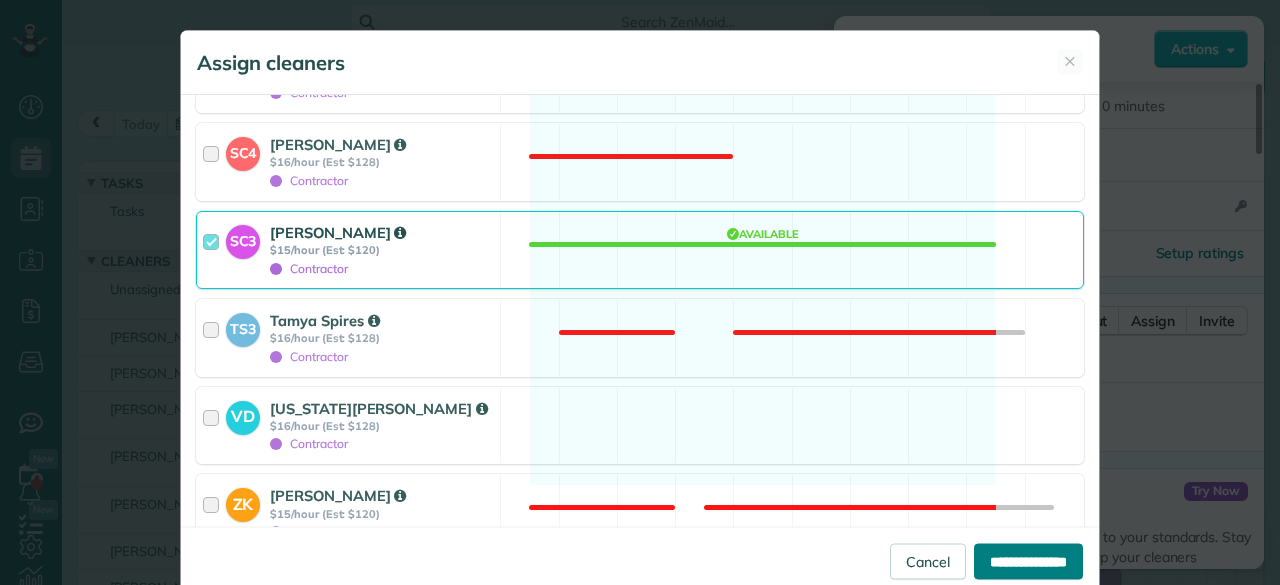 type on "**********" 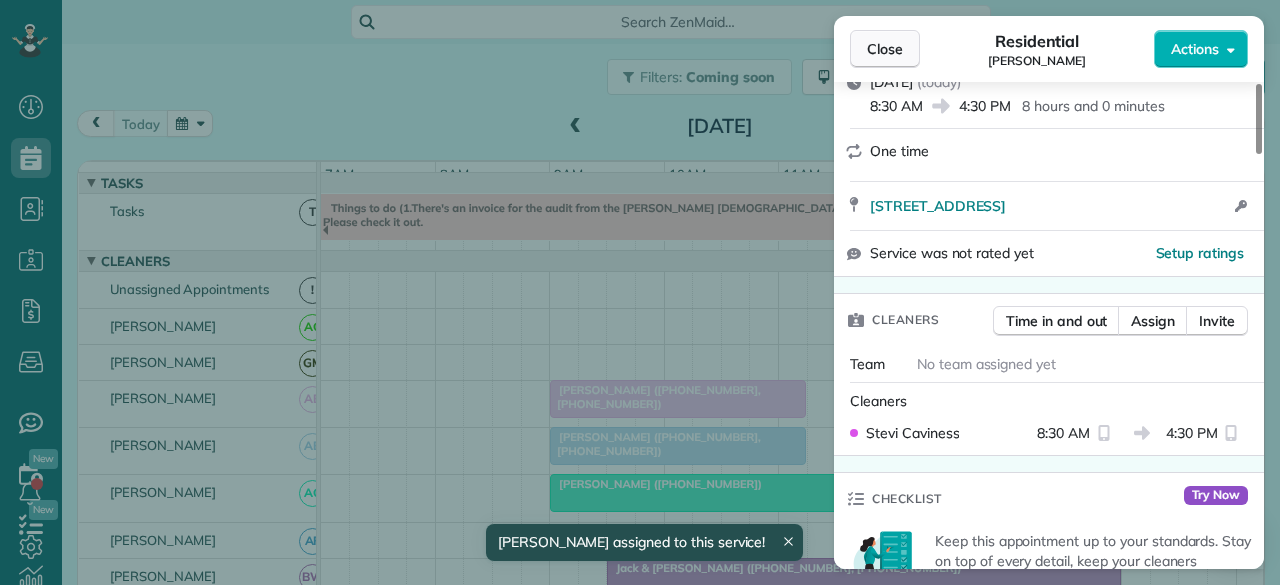click on "Close" at bounding box center (885, 49) 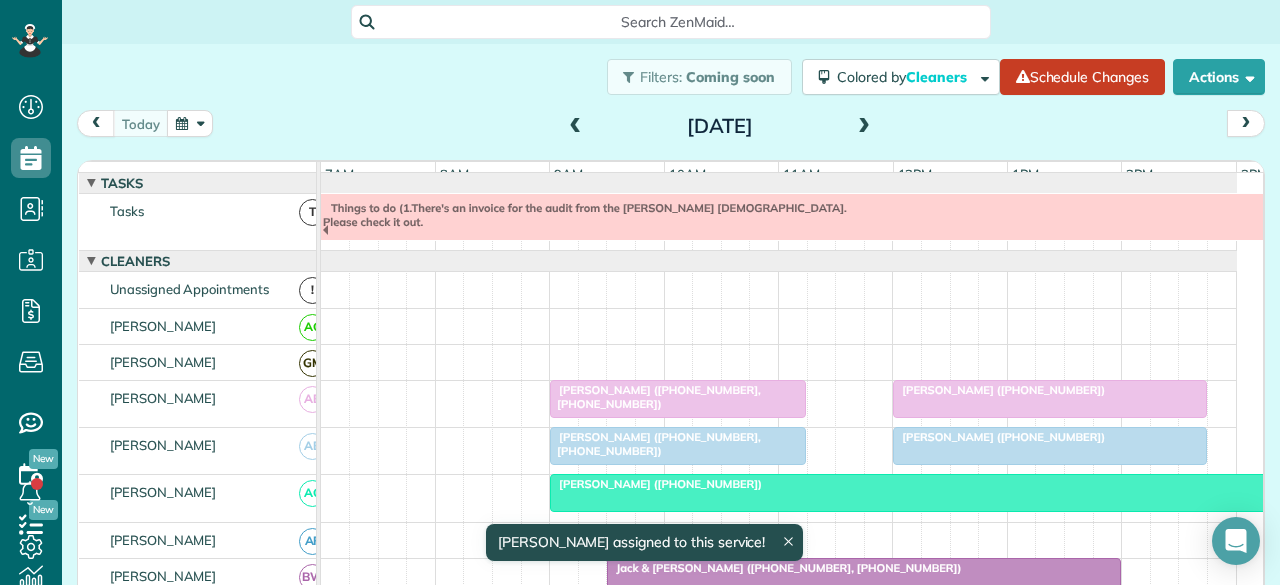 scroll, scrollTop: 100, scrollLeft: 0, axis: vertical 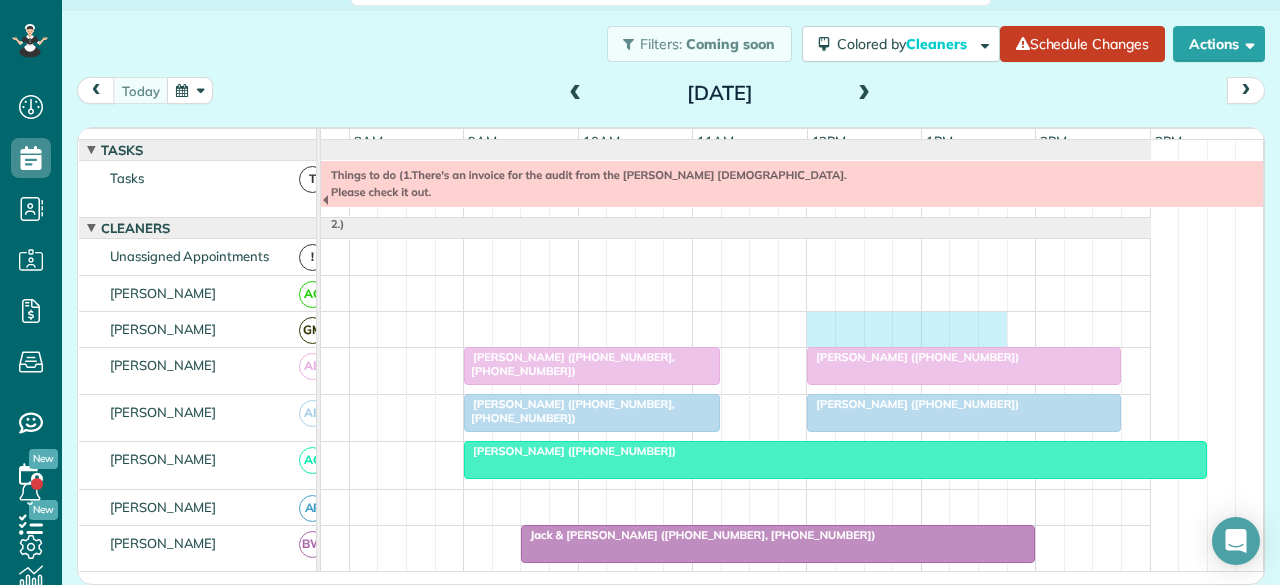 drag, startPoint x: 840, startPoint y: 341, endPoint x: 1007, endPoint y: 349, distance: 167.19151 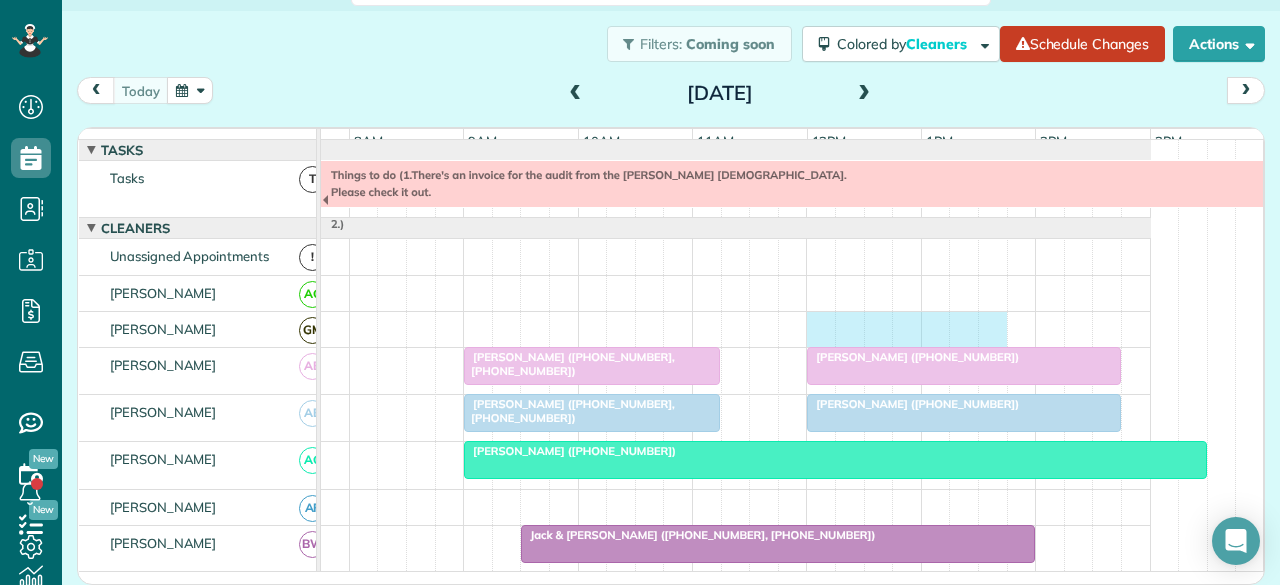 click at bounding box center (693, 329) 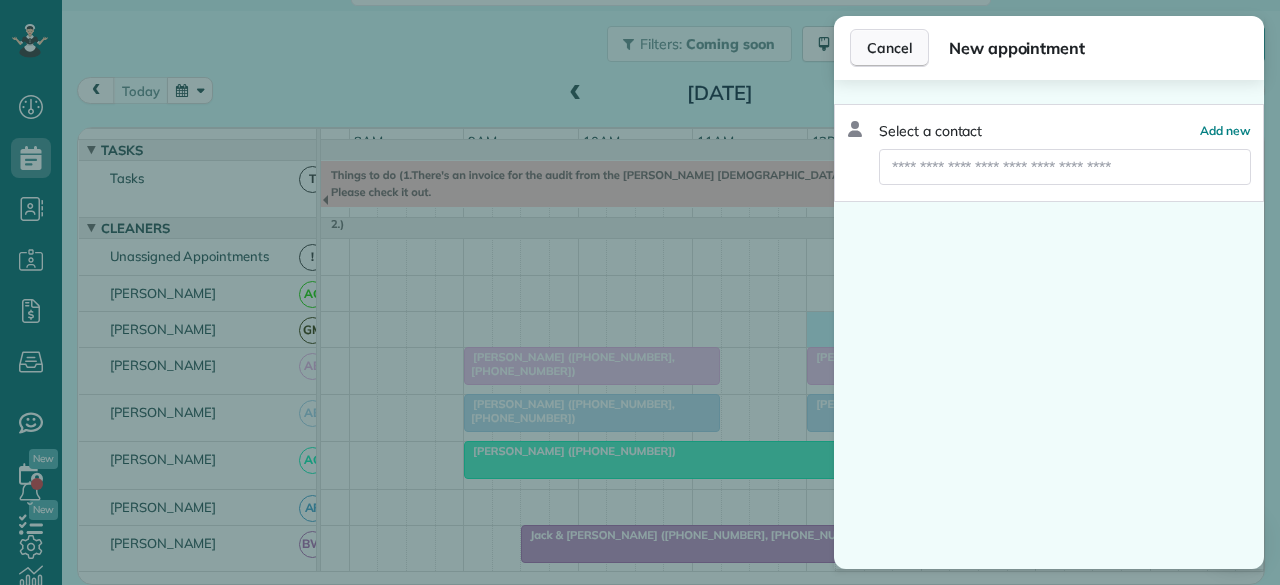 click on "Cancel" at bounding box center [889, 48] 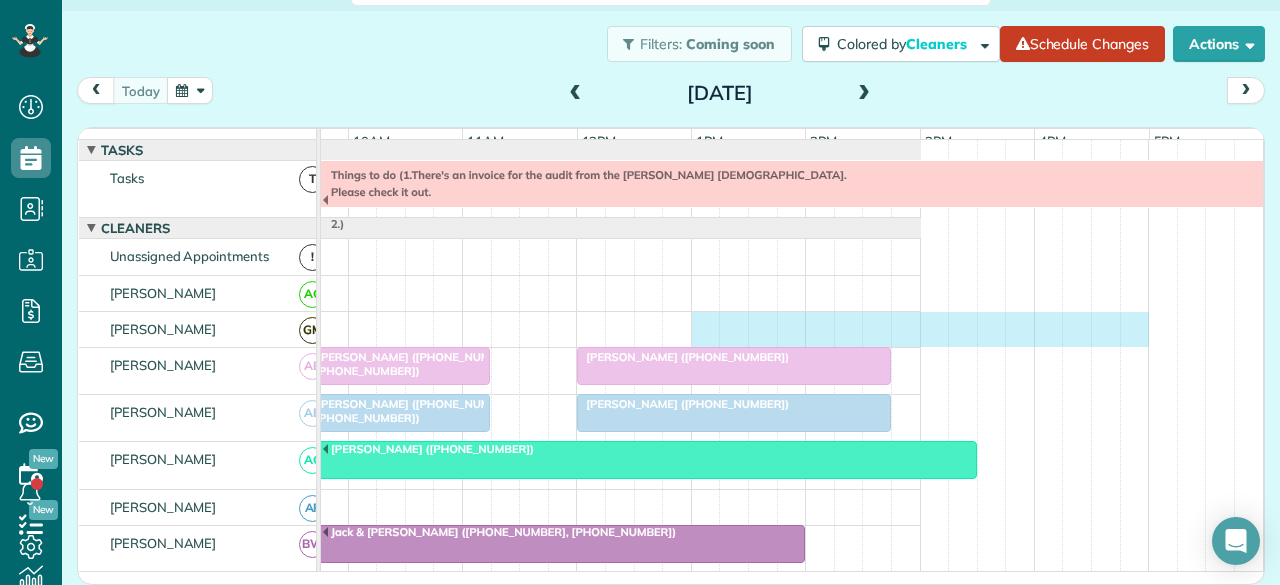 drag, startPoint x: 920, startPoint y: 339, endPoint x: 1140, endPoint y: 332, distance: 220.11133 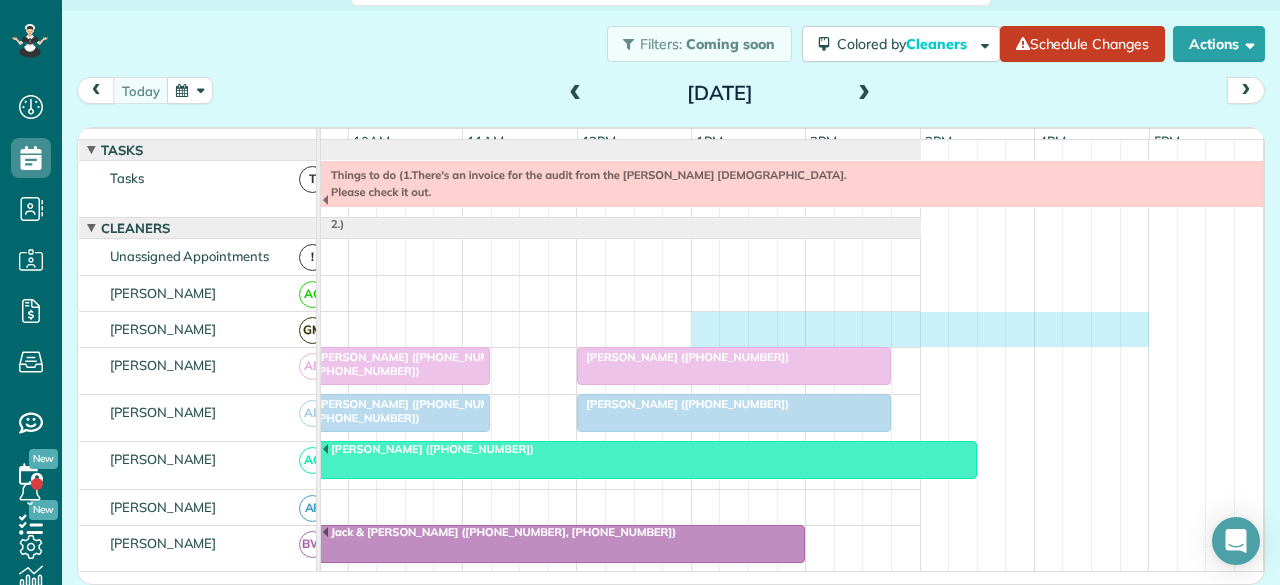 click at bounding box center [463, 329] 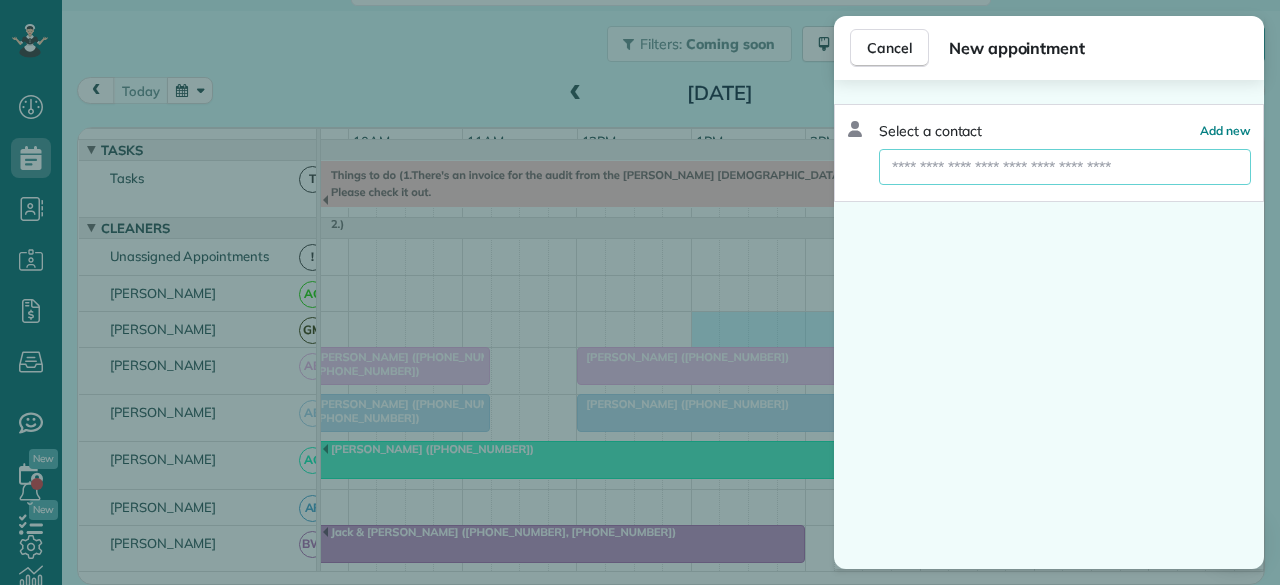 click at bounding box center (1065, 167) 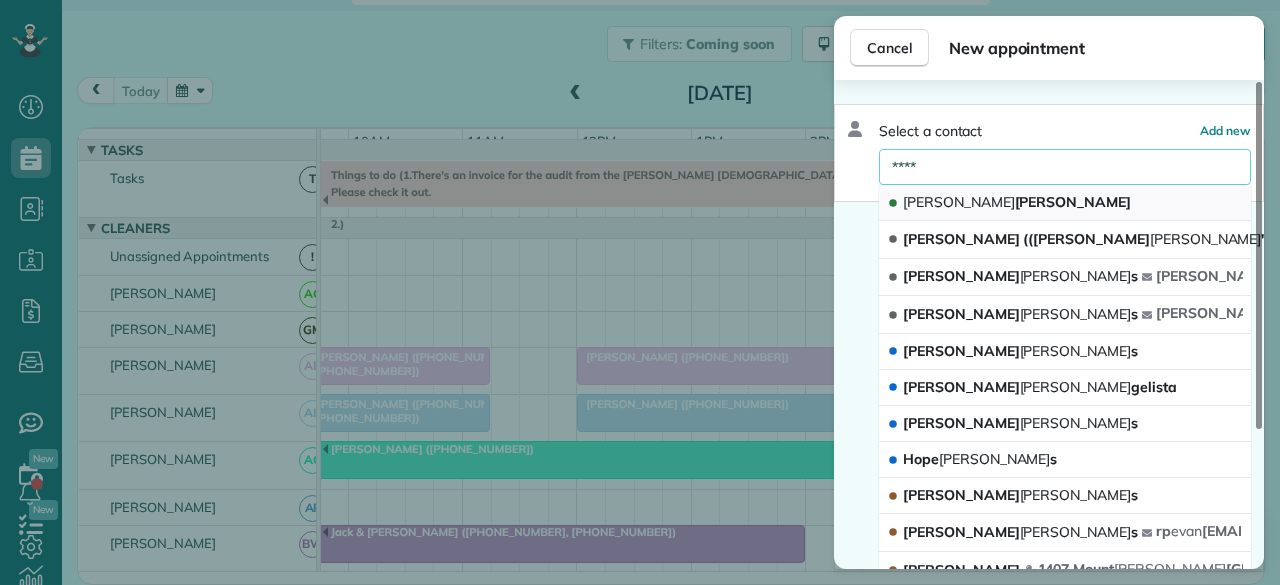type on "****" 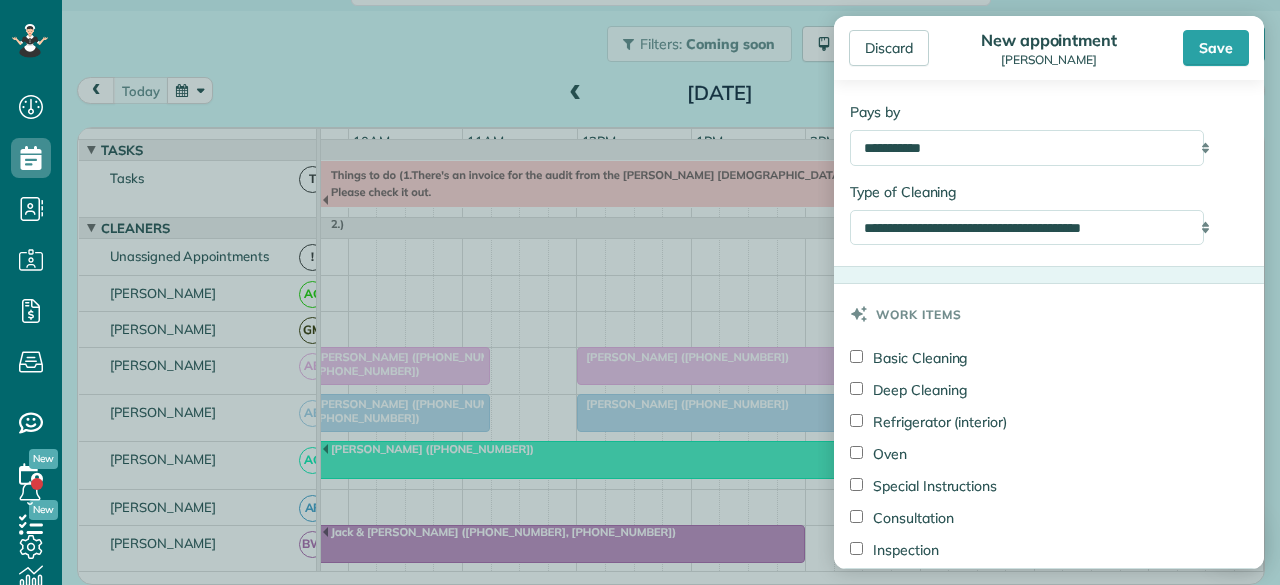 scroll, scrollTop: 1000, scrollLeft: 0, axis: vertical 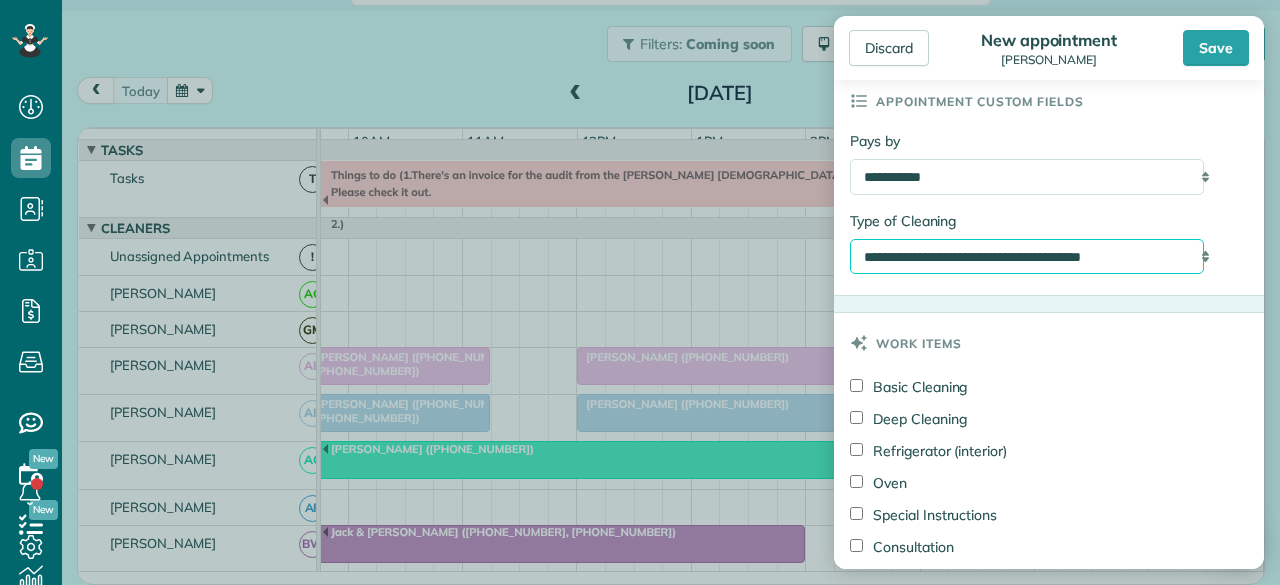 click on "**********" at bounding box center (1027, 256) 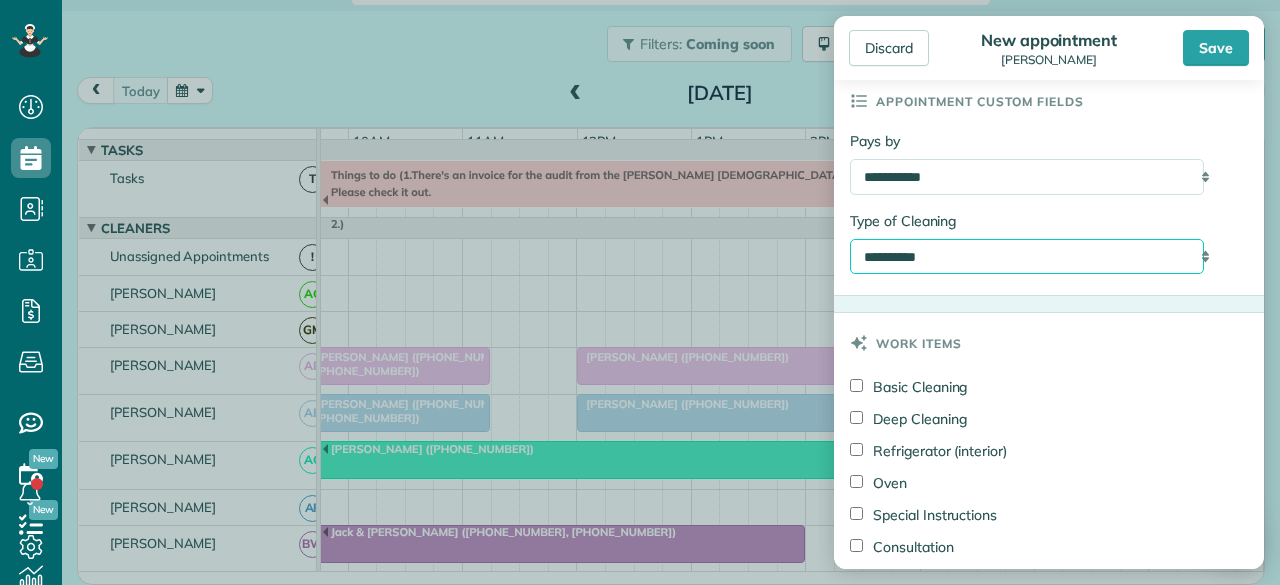 click on "**********" at bounding box center [1027, 256] 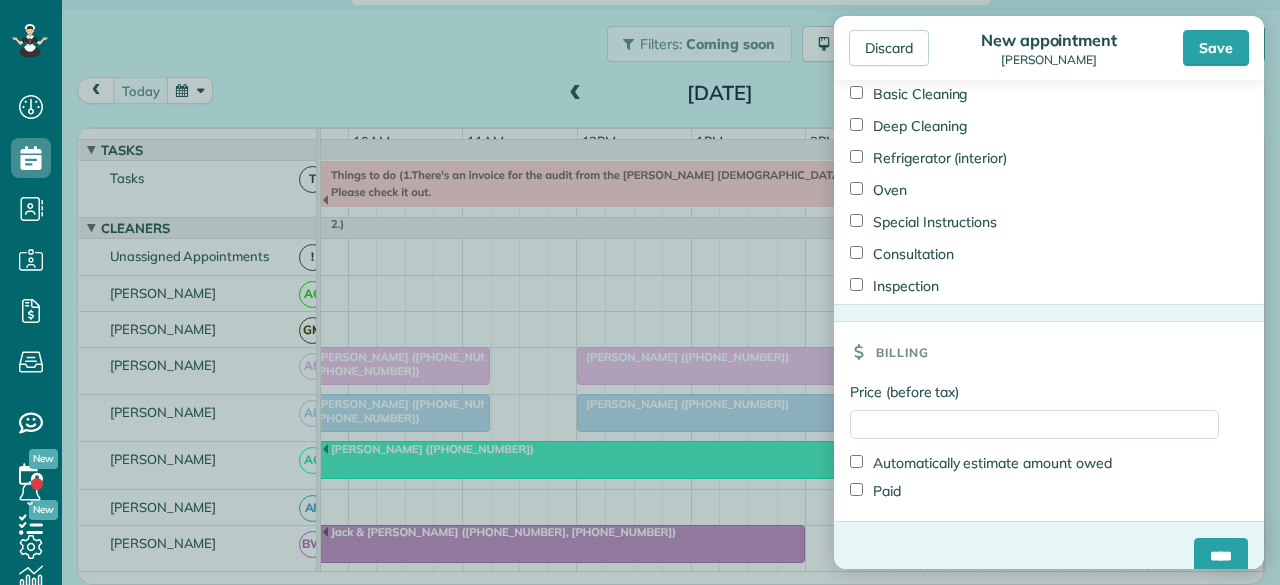 scroll, scrollTop: 1300, scrollLeft: 0, axis: vertical 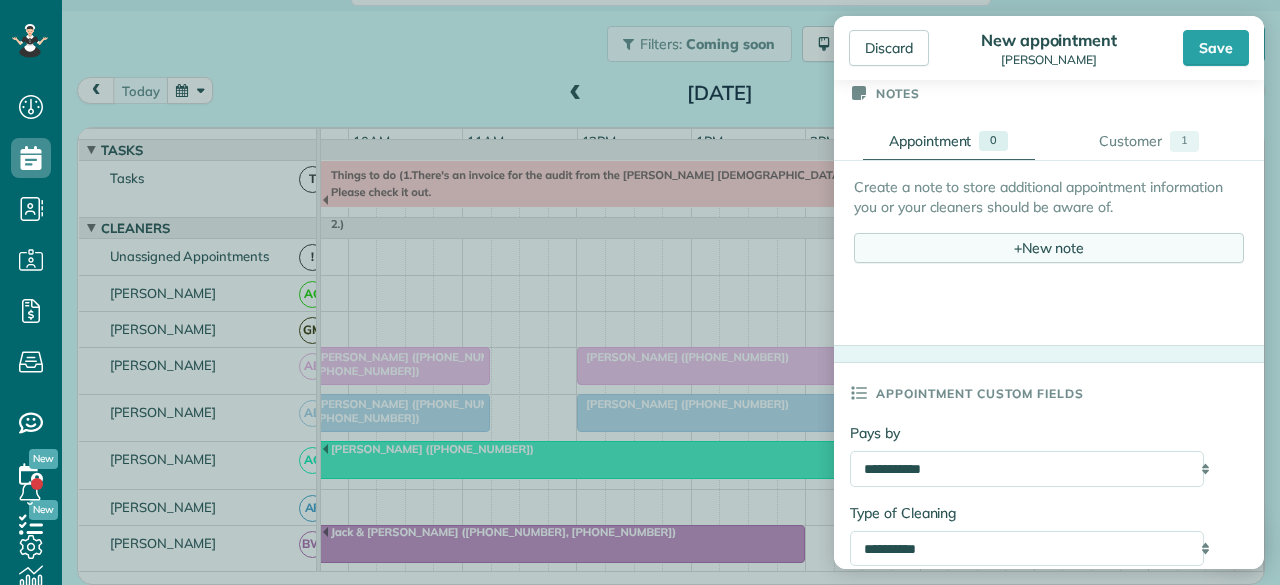 click on "+ New note" at bounding box center (1049, 248) 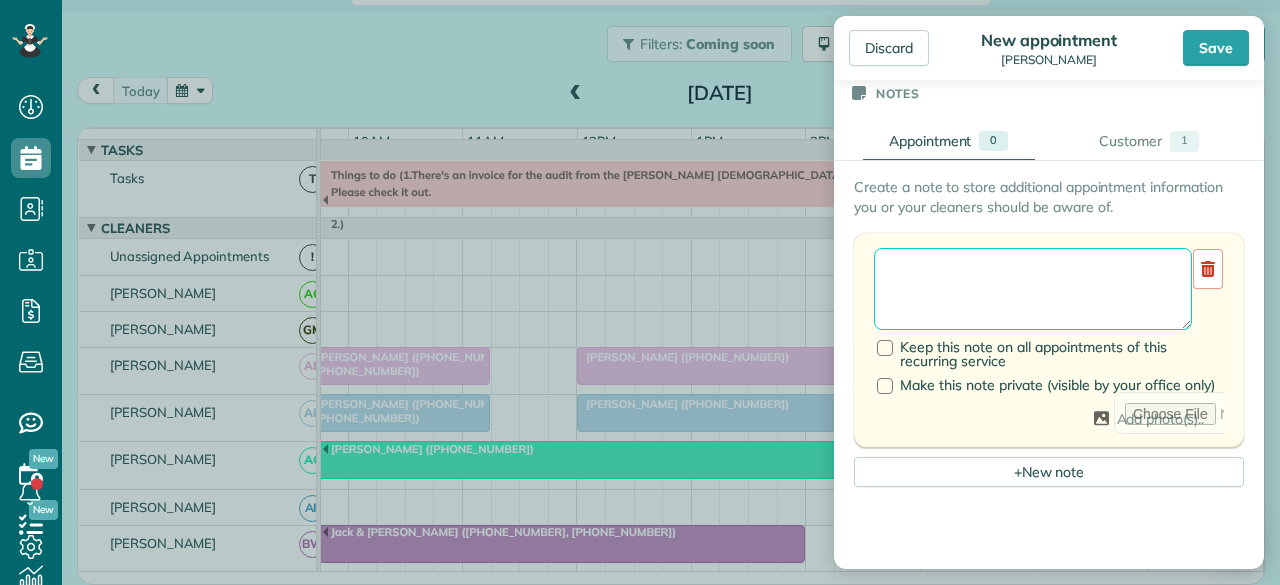 click at bounding box center (1033, 289) 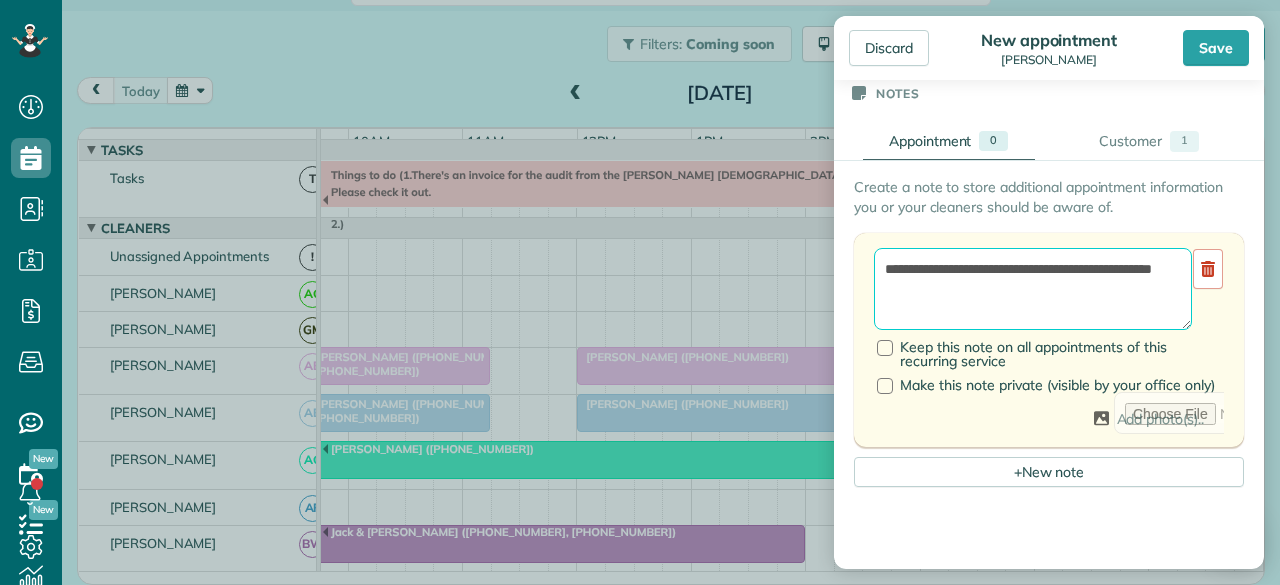 click on "**********" at bounding box center [1033, 289] 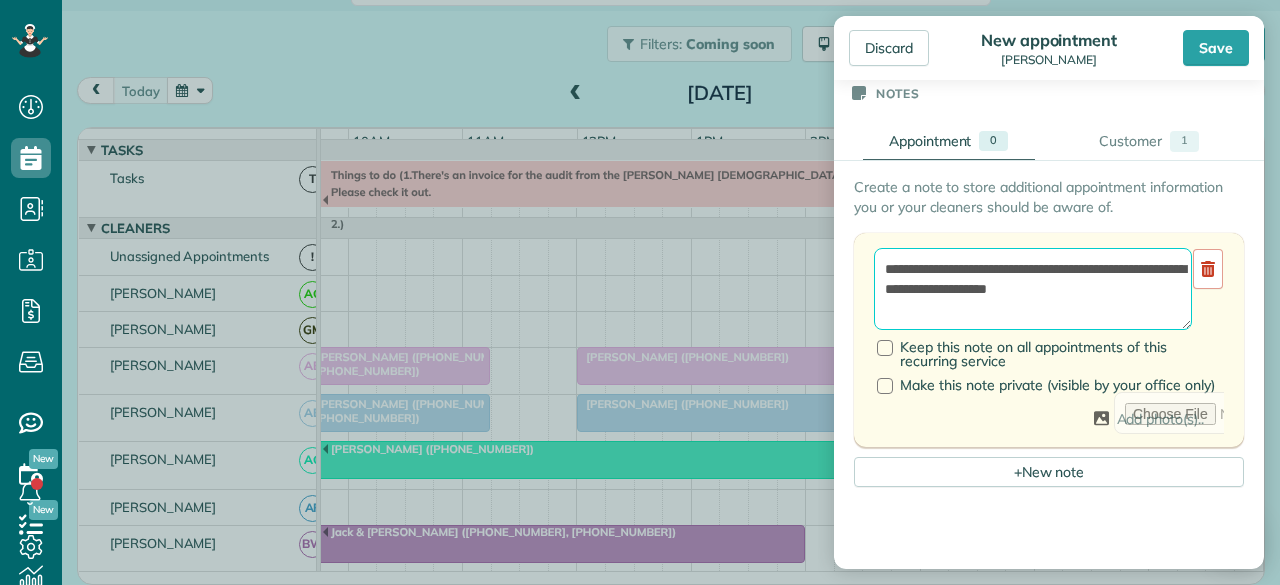 paste on "**********" 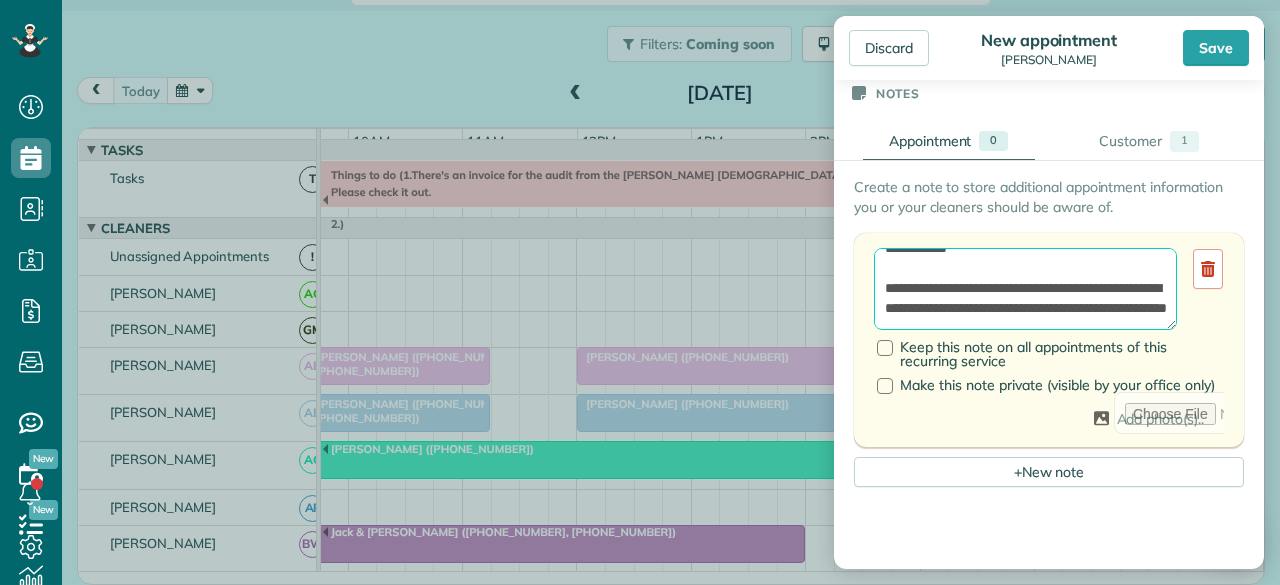 scroll, scrollTop: 709, scrollLeft: 0, axis: vertical 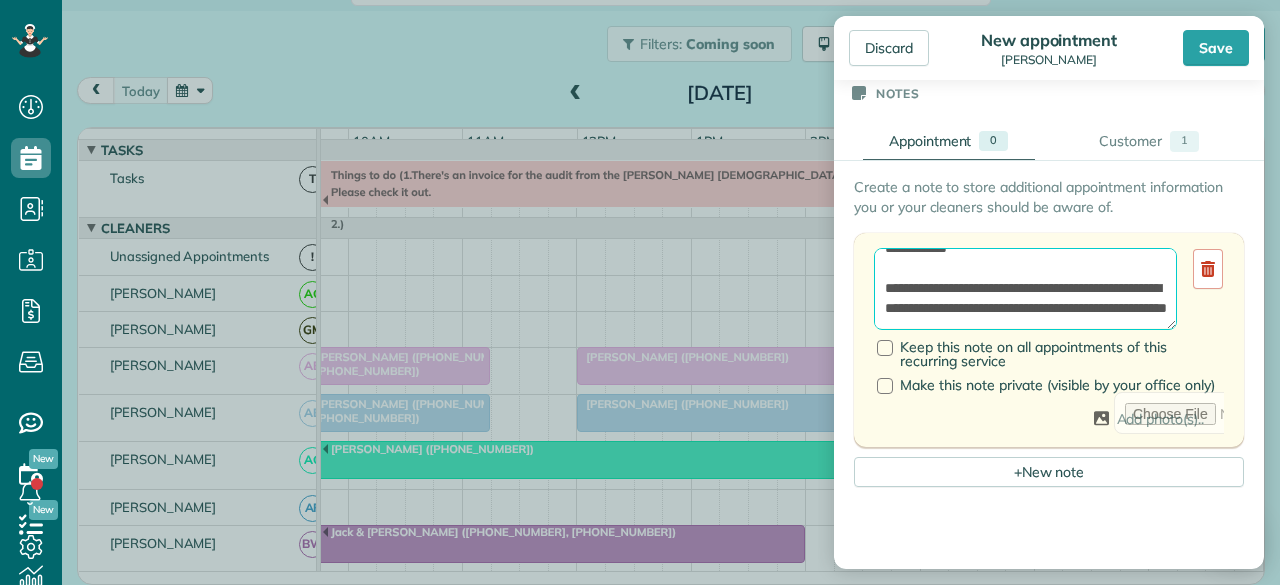 drag, startPoint x: 1088, startPoint y: 297, endPoint x: 882, endPoint y: 256, distance: 210.04047 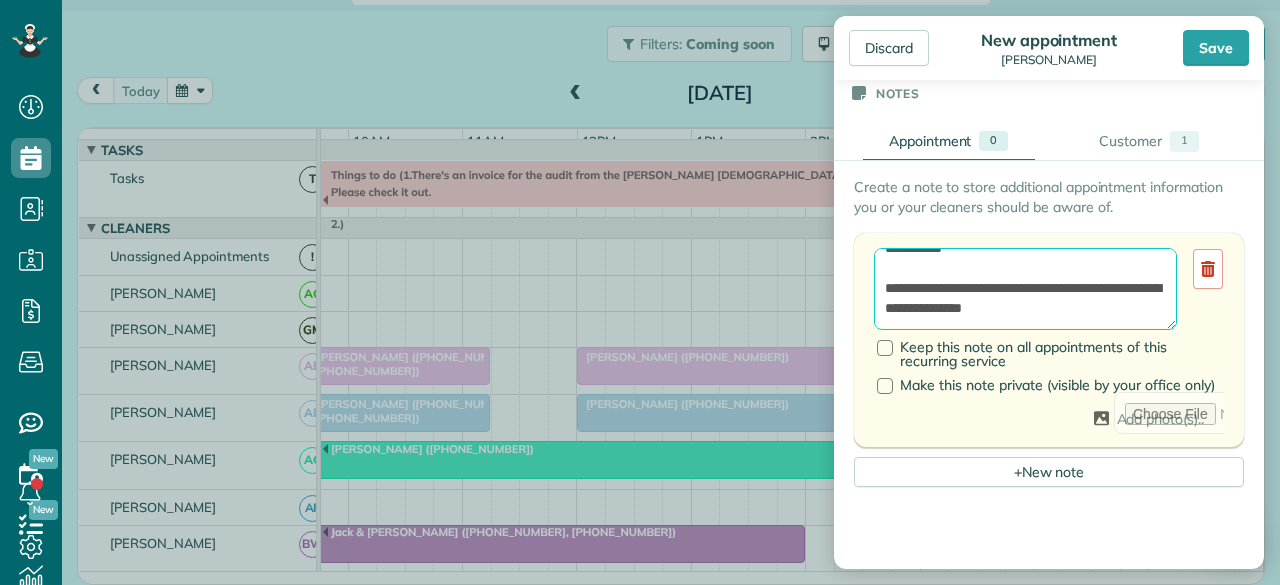 scroll, scrollTop: 680, scrollLeft: 0, axis: vertical 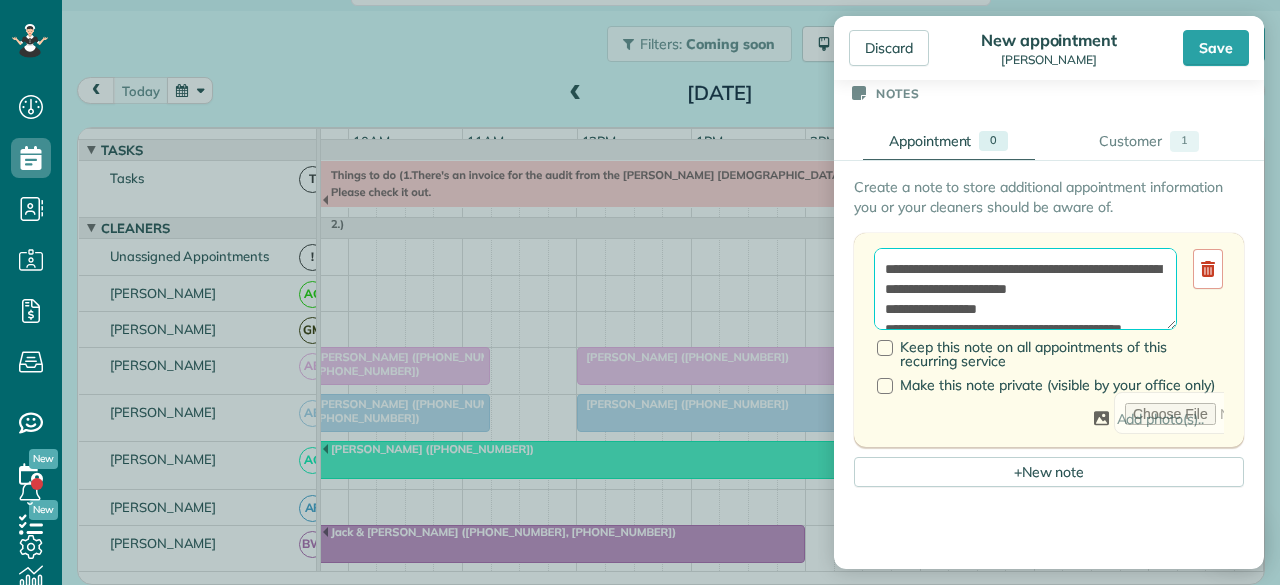click on "**********" at bounding box center (1025, 288) 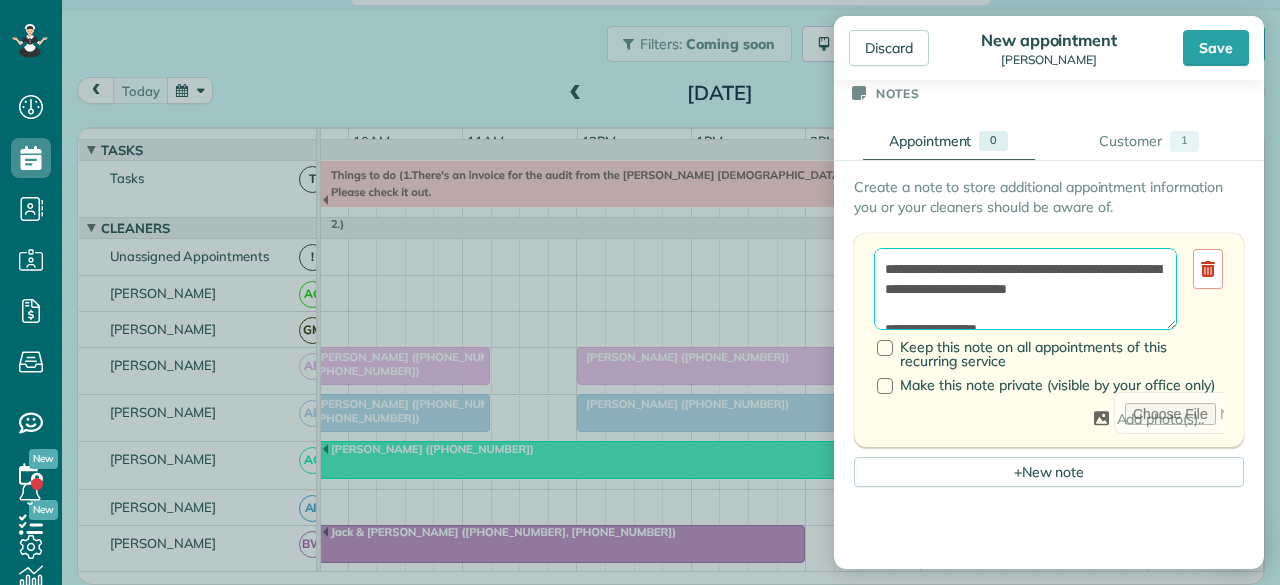 scroll, scrollTop: 100, scrollLeft: 0, axis: vertical 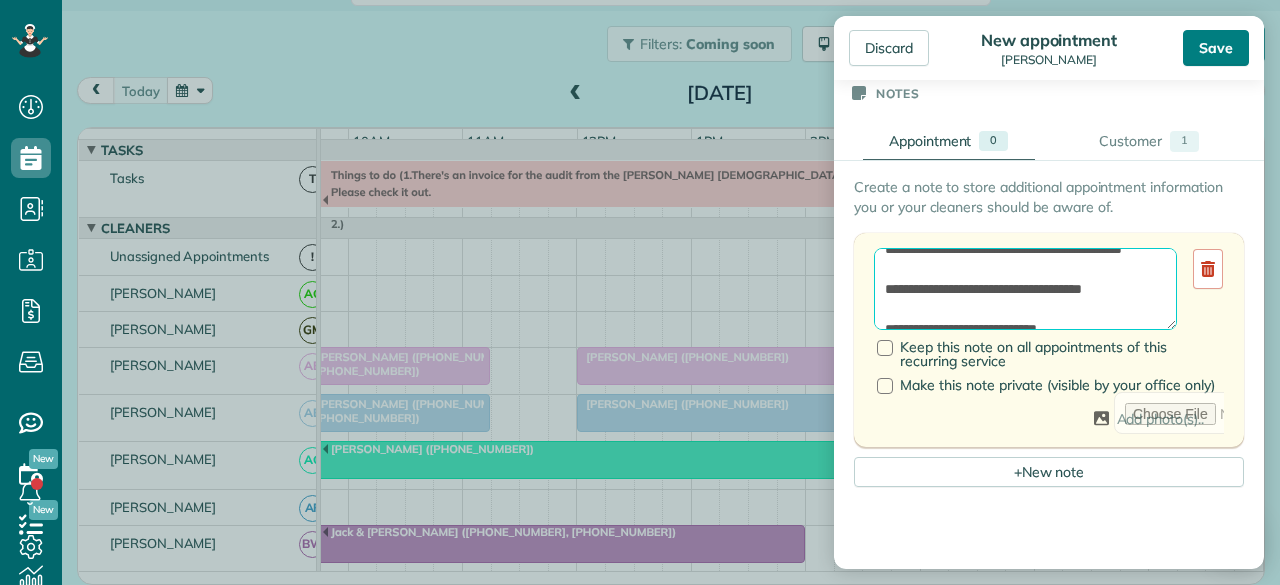 type on "**********" 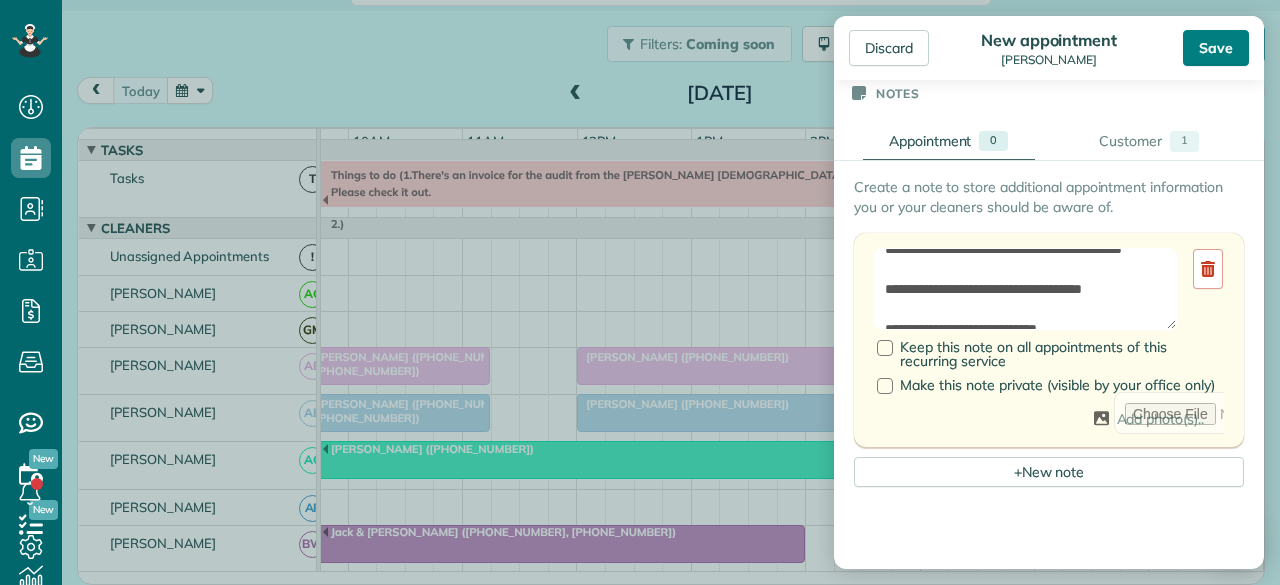 click on "Save" at bounding box center (1216, 48) 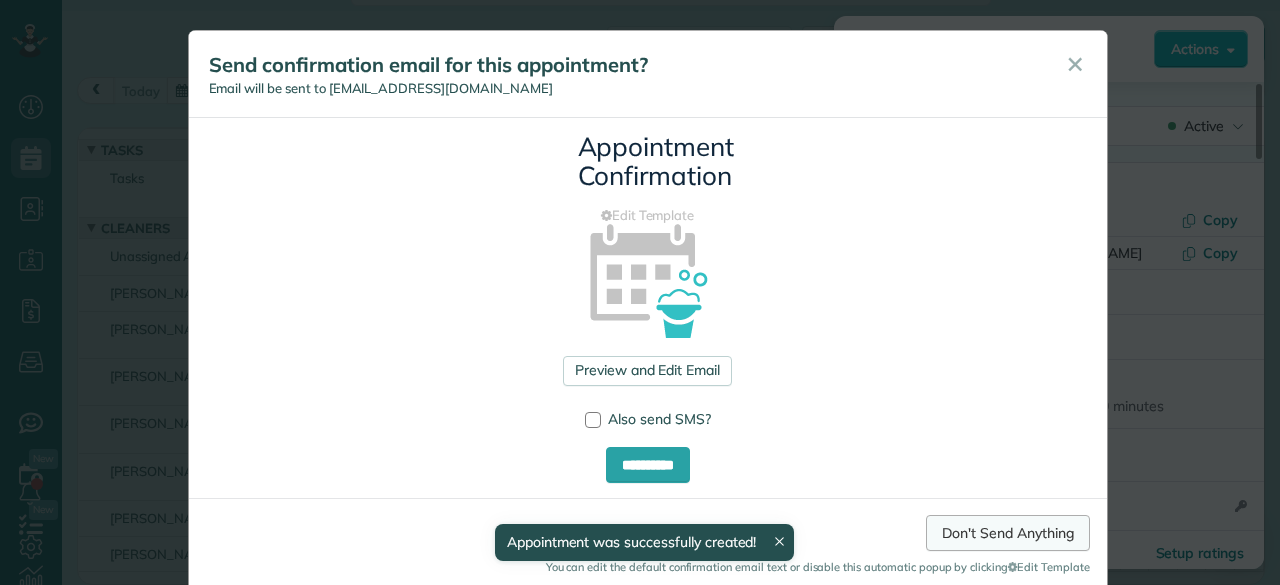 click on "Don't Send Anything" at bounding box center [1007, 533] 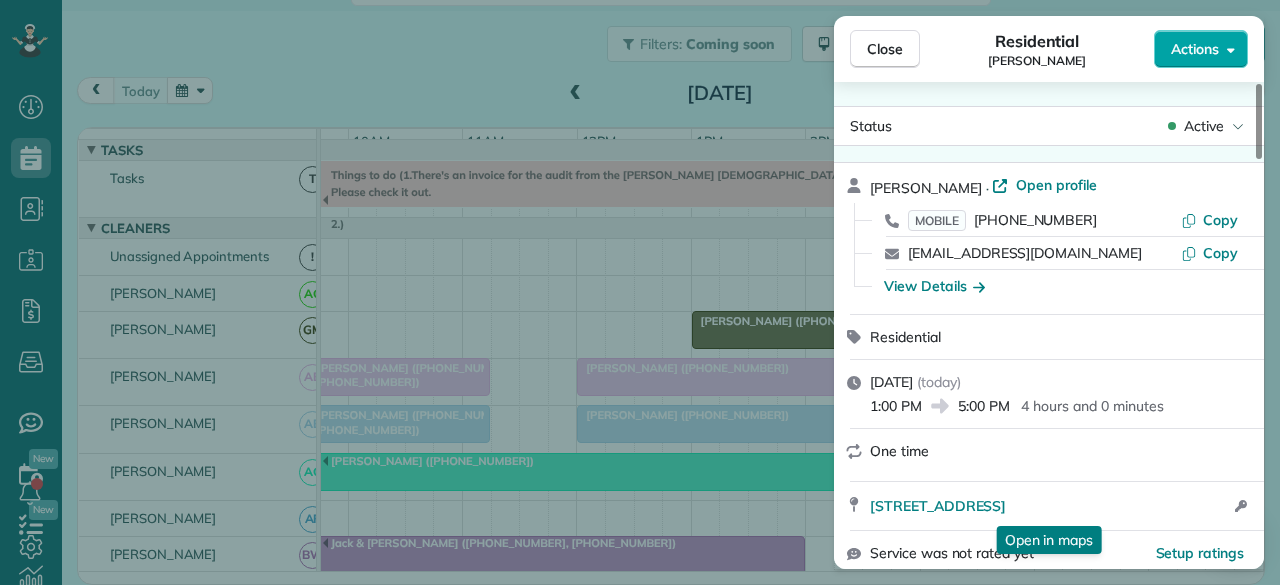 click on "Actions" at bounding box center (1195, 49) 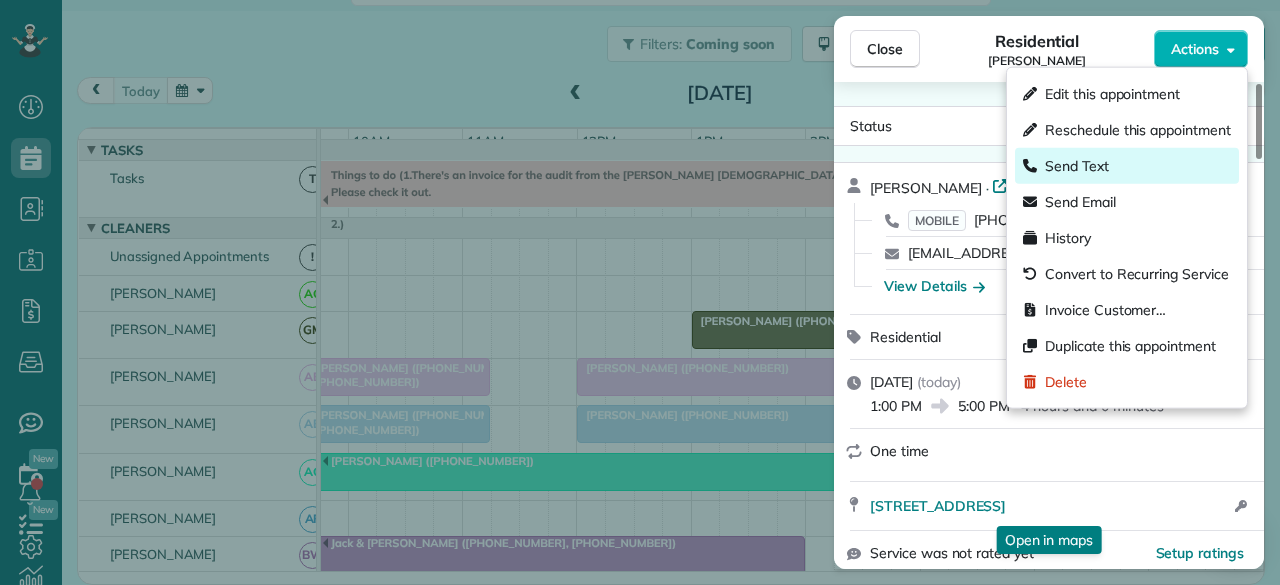 click on "Send Text" at bounding box center [1077, 166] 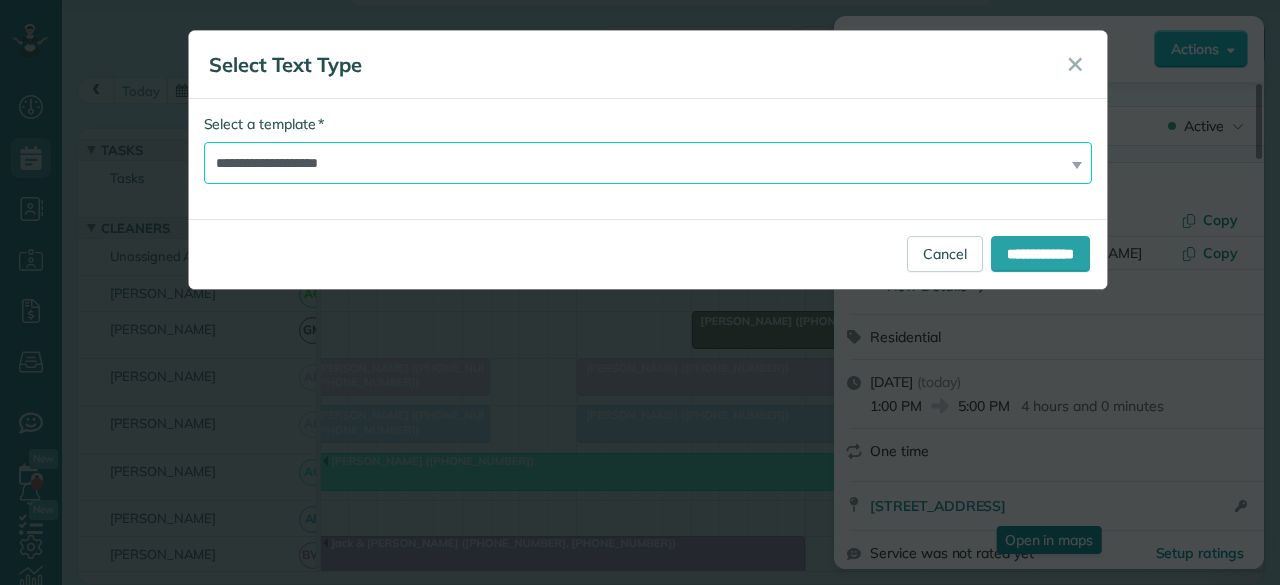 drag, startPoint x: 396, startPoint y: 168, endPoint x: 386, endPoint y: 178, distance: 14.142136 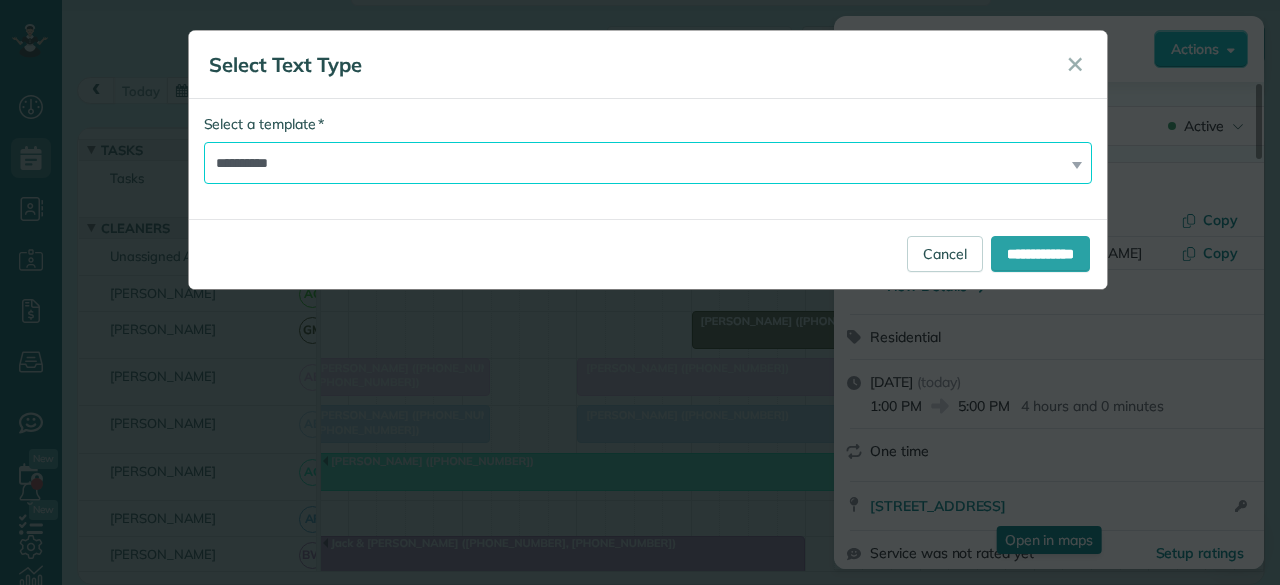 click on "**********" at bounding box center (648, 163) 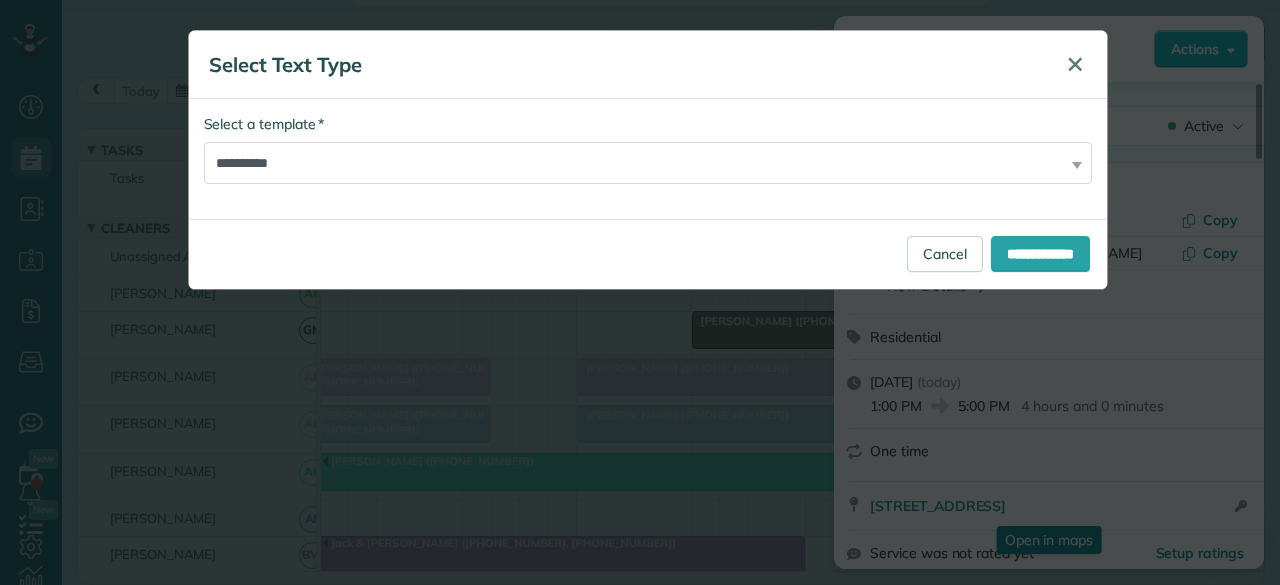 click on "✕" at bounding box center [1075, 64] 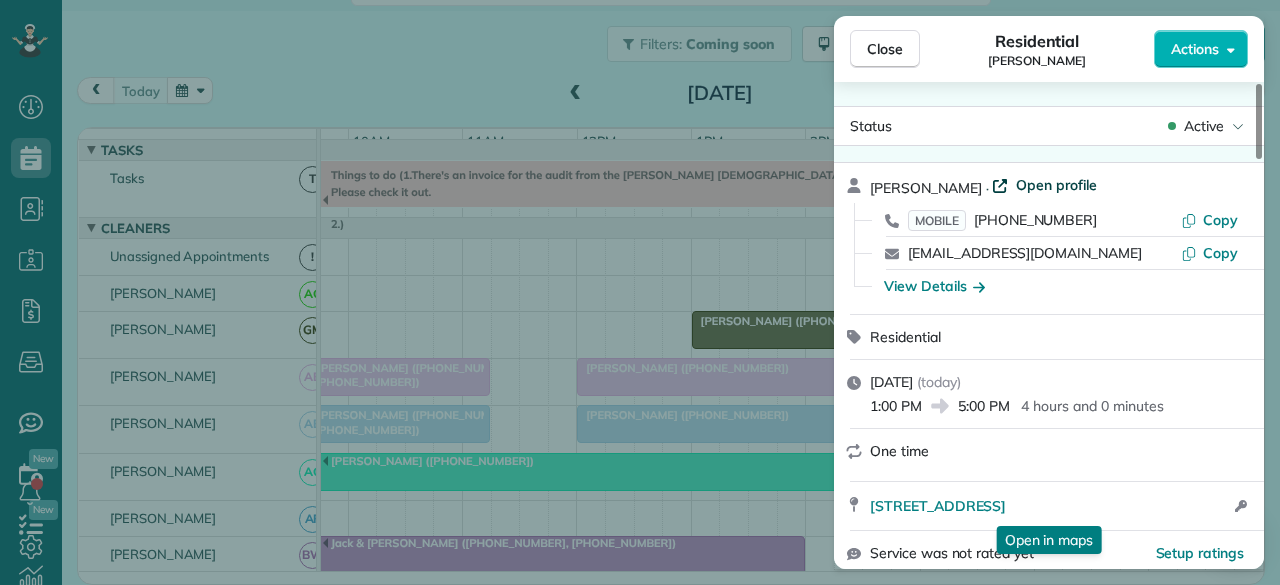 click on "Open profile" at bounding box center (1056, 185) 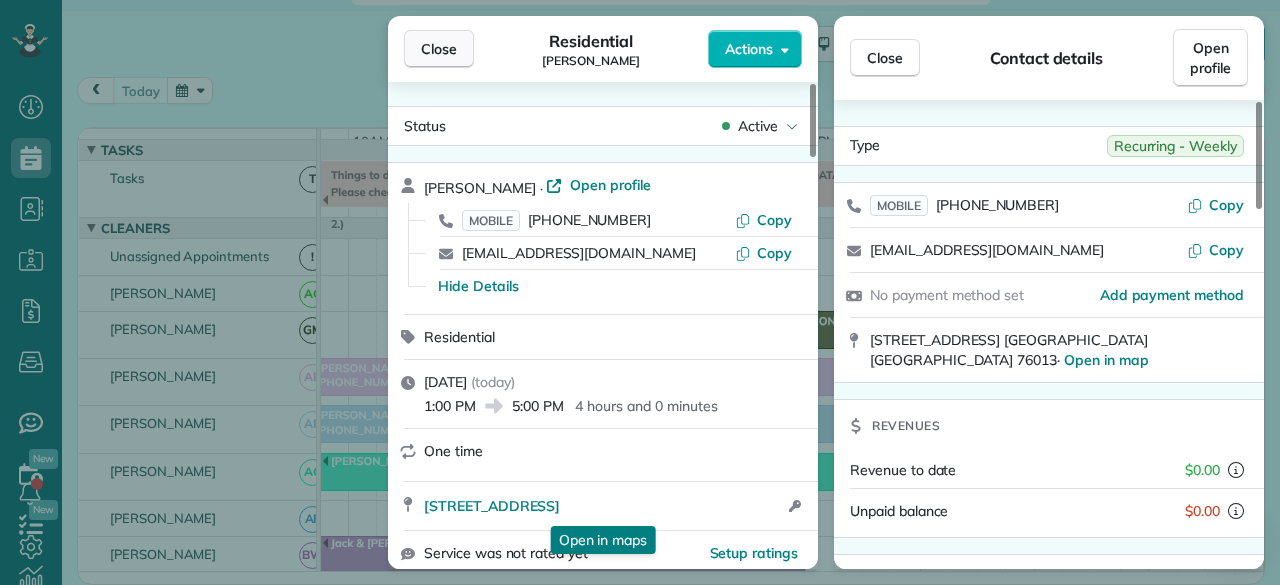 click on "Close" at bounding box center [439, 49] 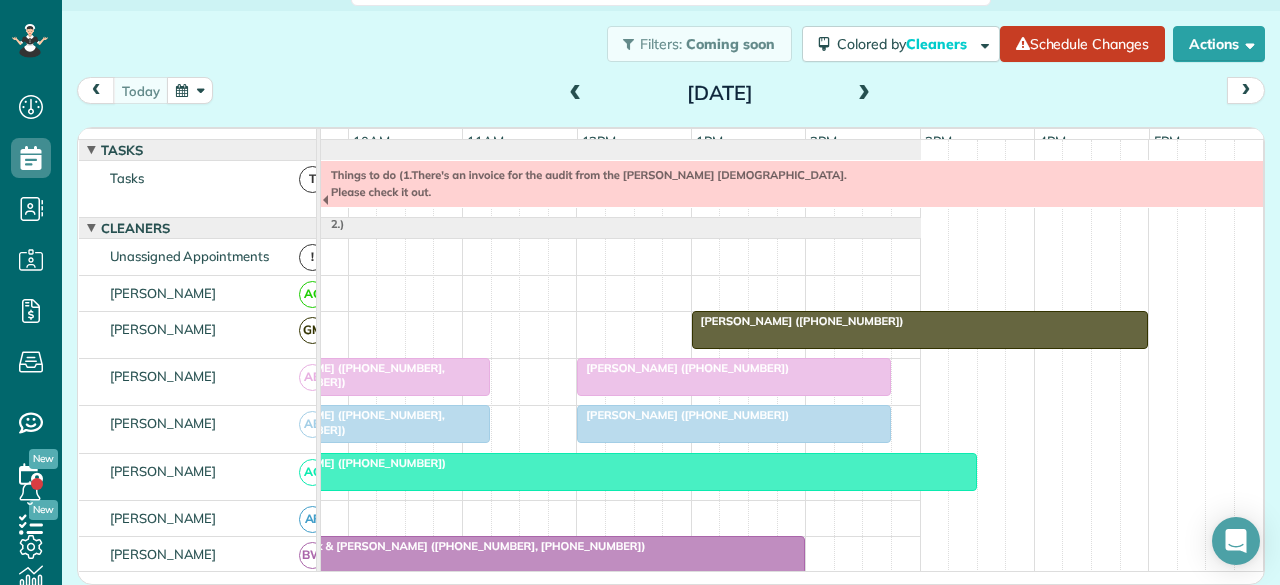 scroll, scrollTop: 0, scrollLeft: 98, axis: horizontal 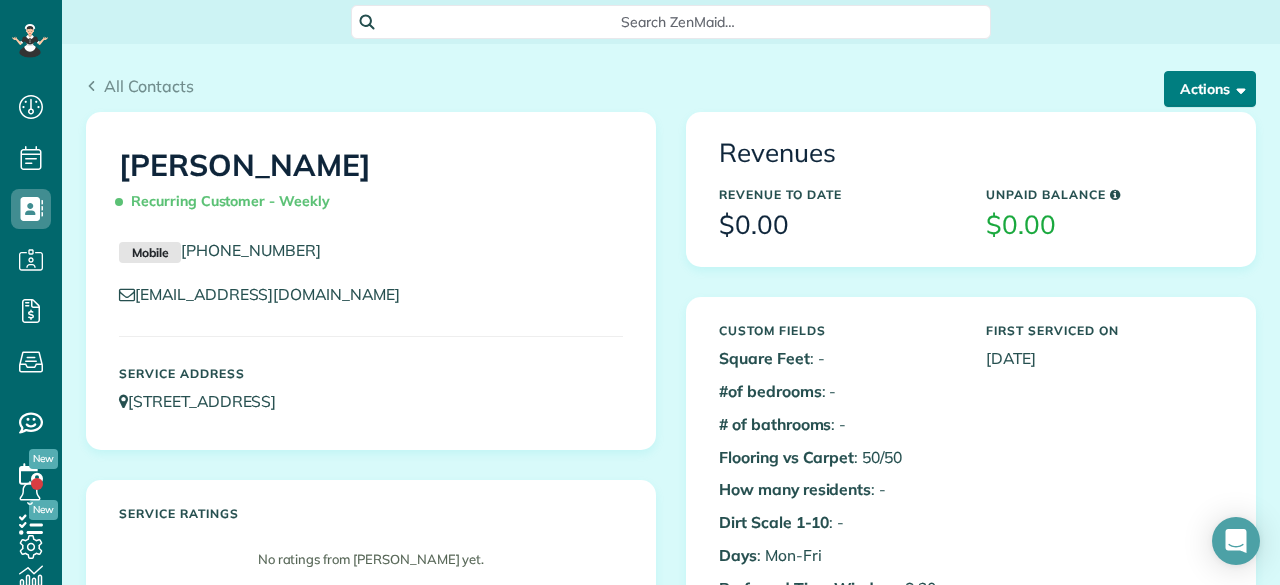 click at bounding box center [1237, 88] 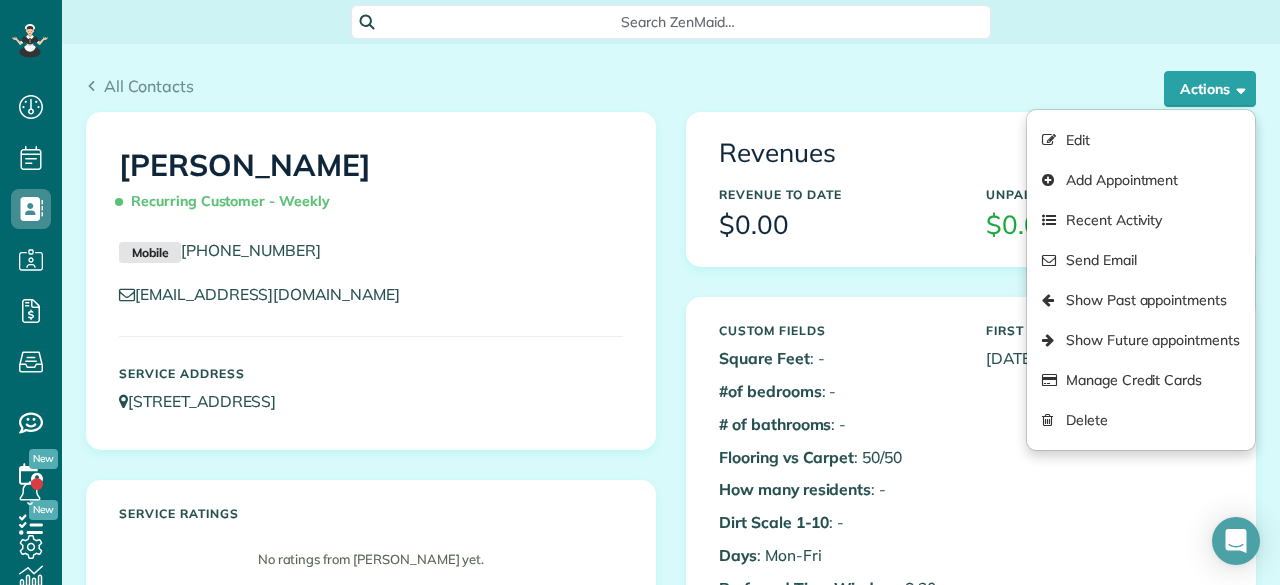 click on "All Contacts
Actions
Edit
Add Appointment
Recent Activity
Send Email
Show Past appointments
Show Future appointments
Manage Credit Cards
Delete" at bounding box center [671, 93] 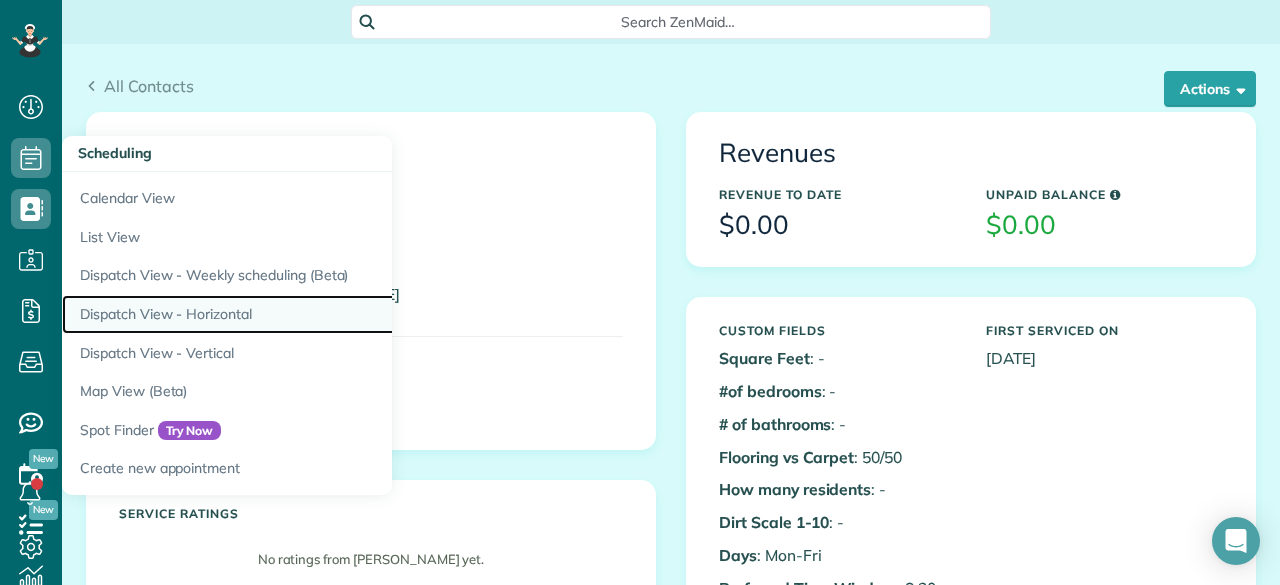 click on "Dispatch View - Horizontal" at bounding box center [312, 314] 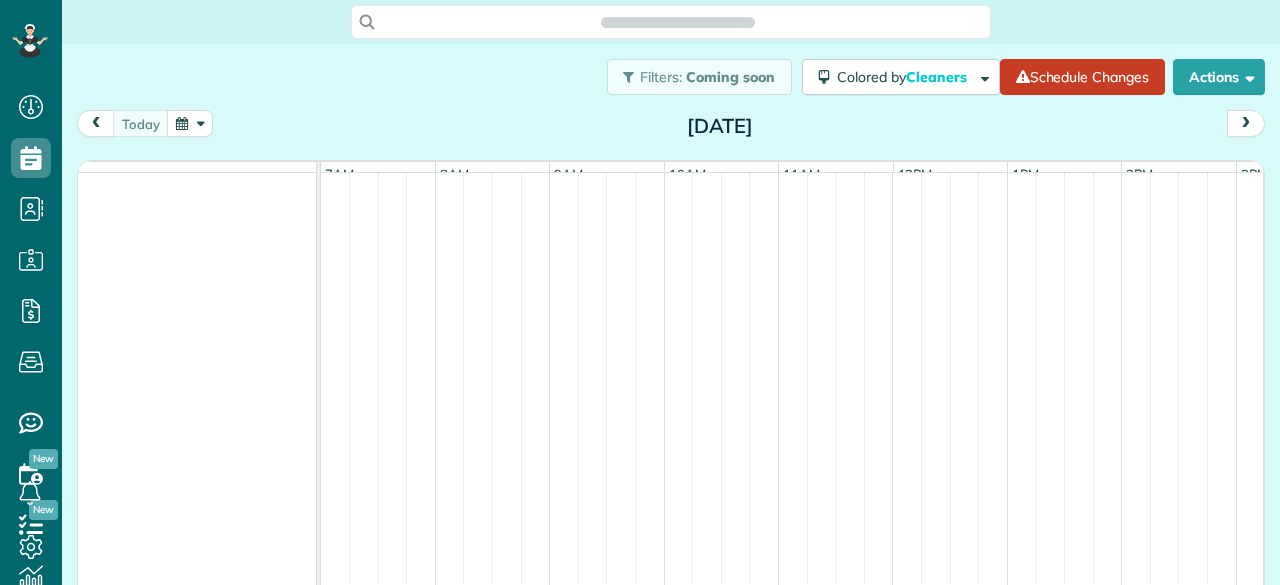 scroll, scrollTop: 0, scrollLeft: 0, axis: both 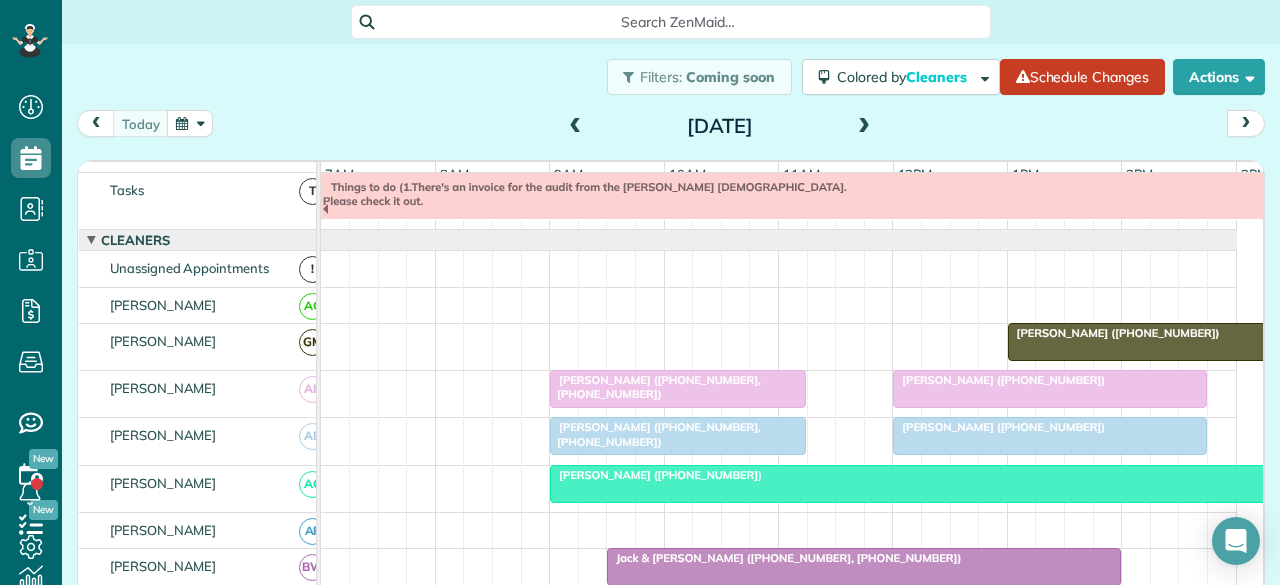 click on "[PERSON_NAME] ([PHONE_NUMBER])" at bounding box center (1114, 333) 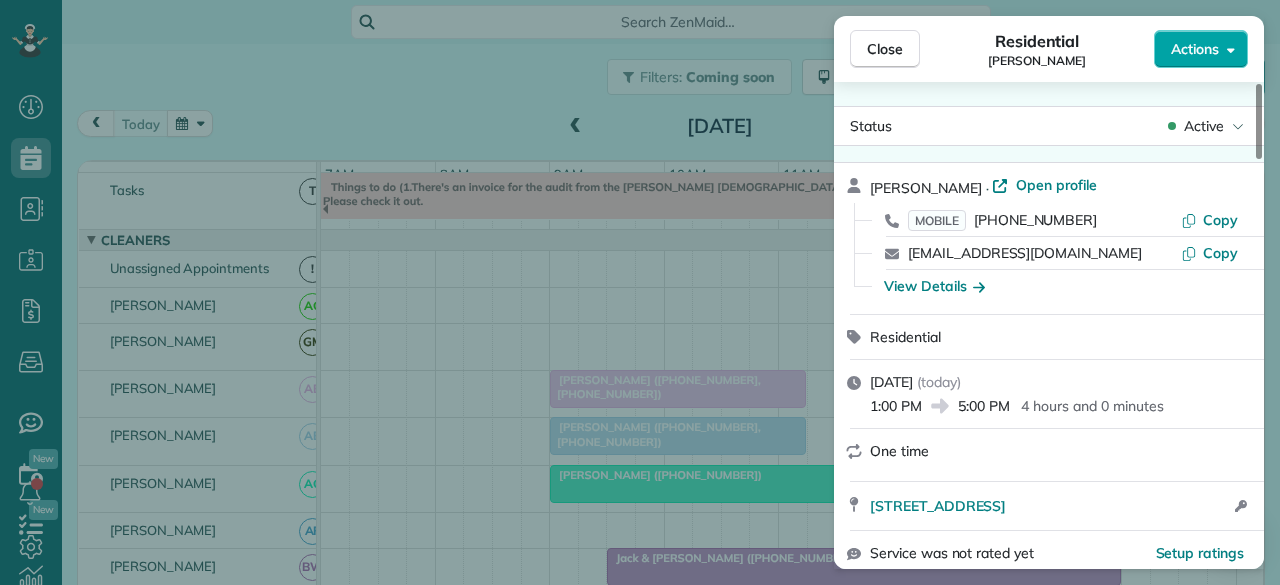 click on "Actions" at bounding box center (1201, 49) 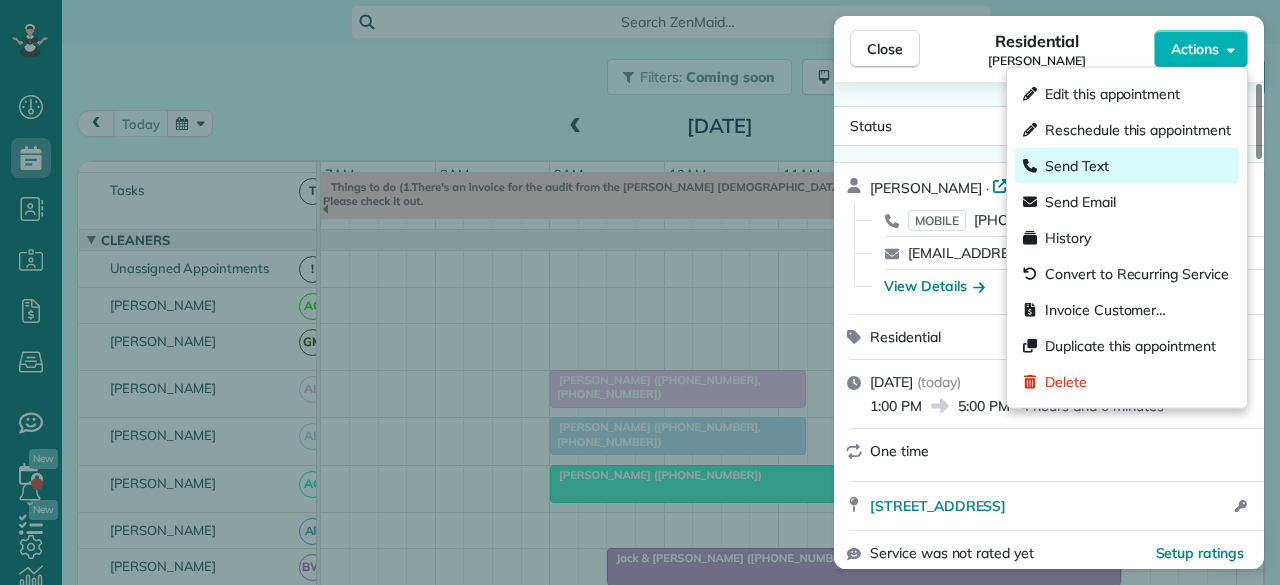 click on "Send Text" at bounding box center [1077, 166] 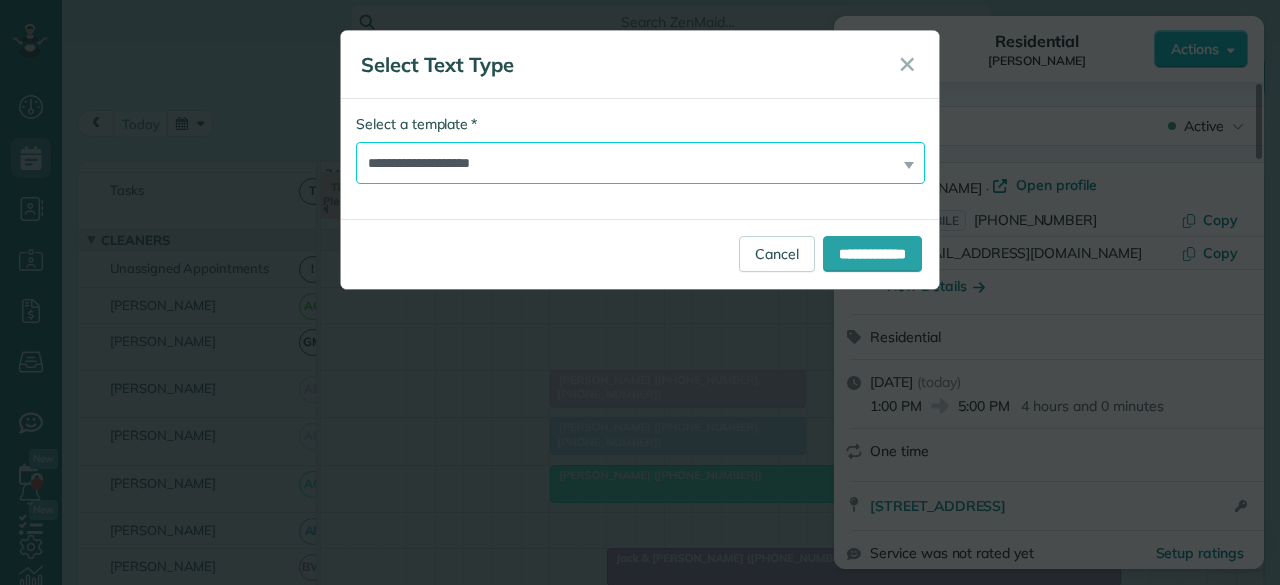 click on "**********" at bounding box center [640, 163] 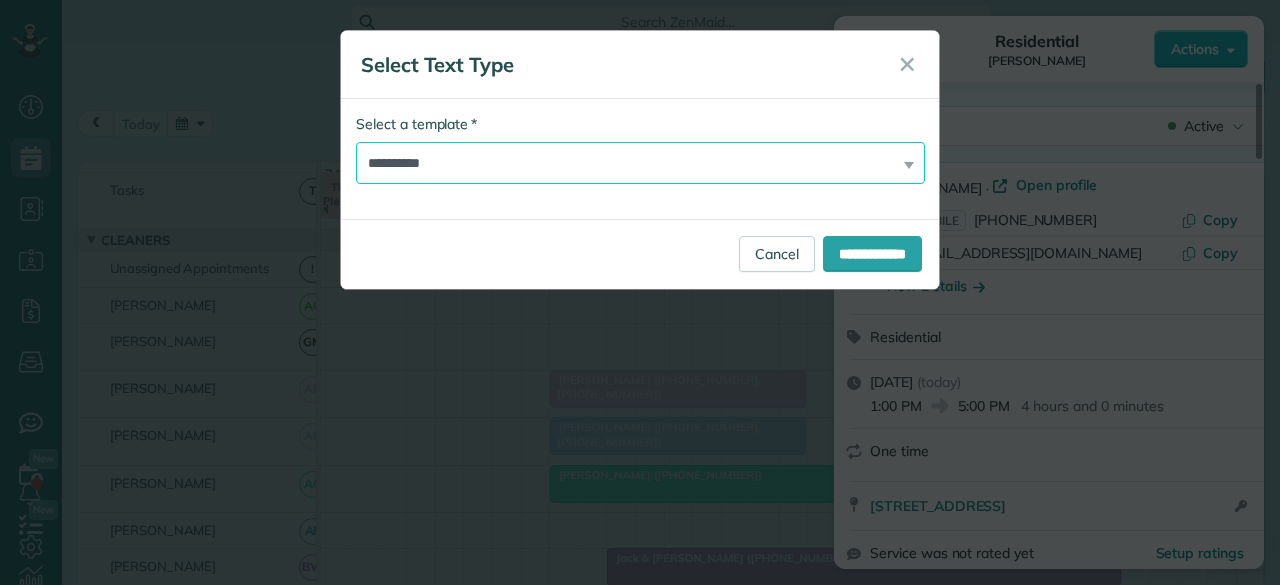 click on "**********" at bounding box center [640, 163] 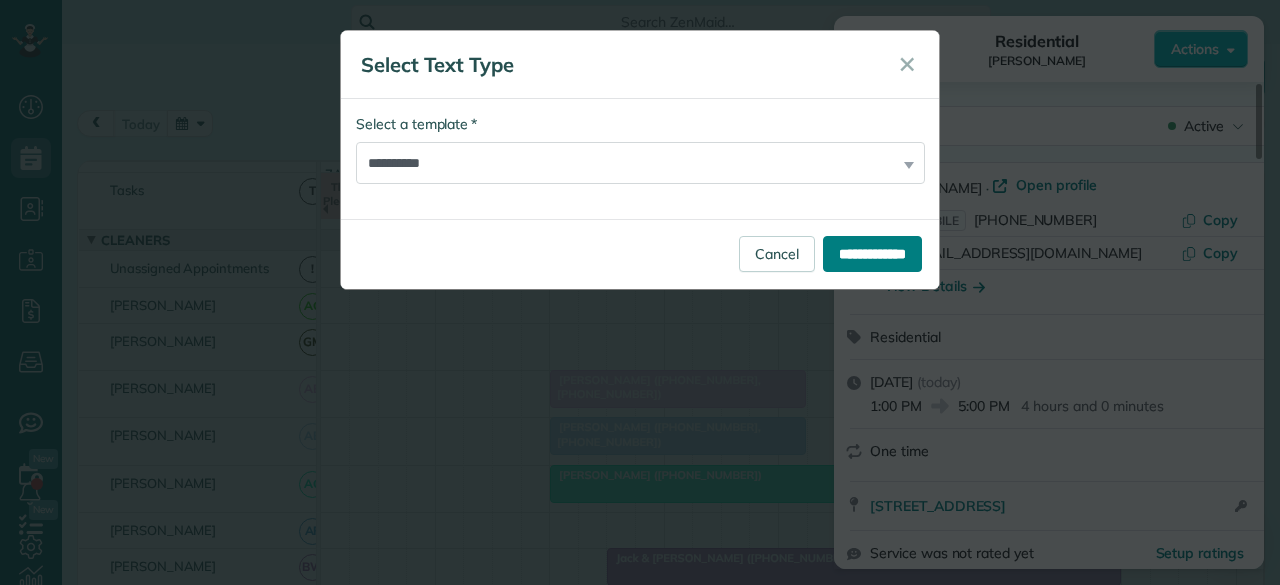 click on "**********" at bounding box center (872, 254) 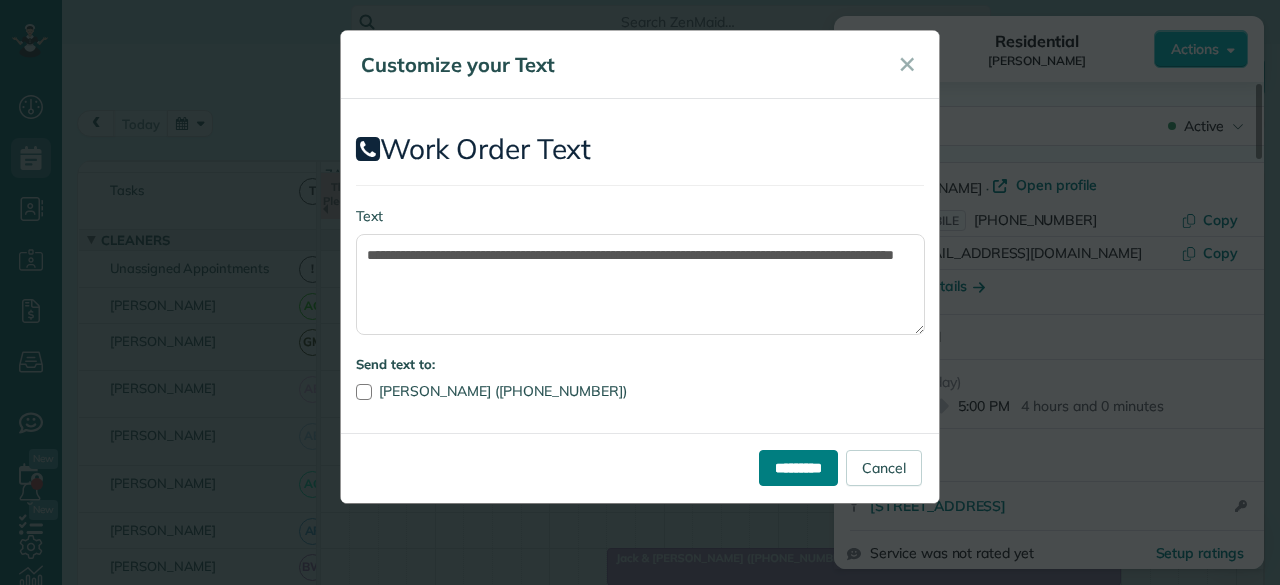 click on "*********" at bounding box center [798, 468] 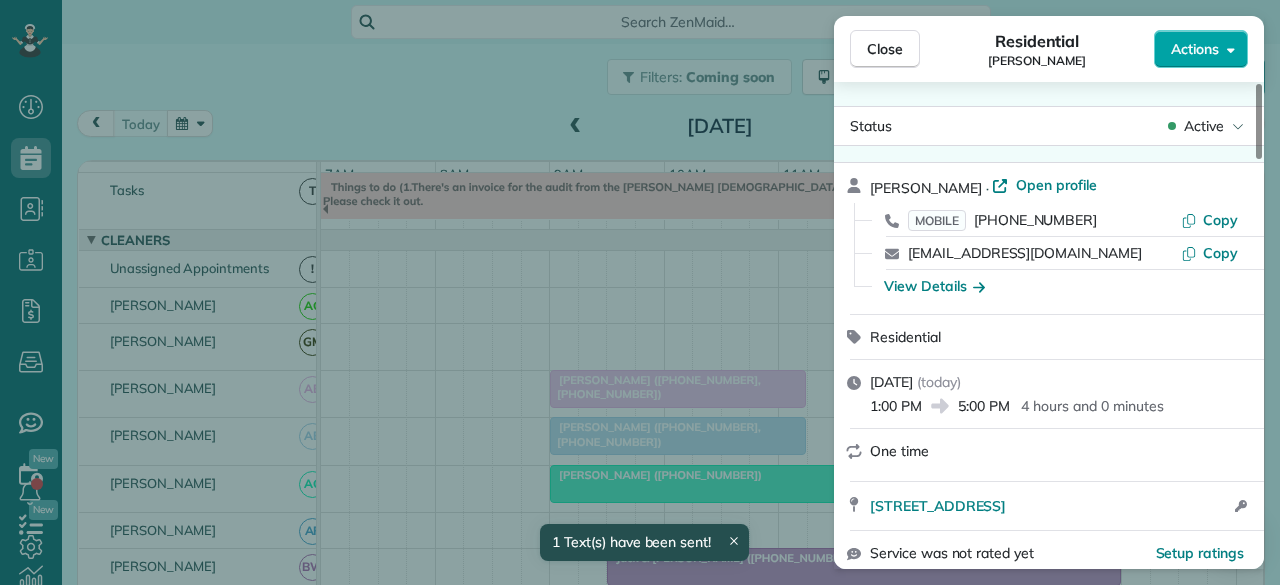 click on "Actions" at bounding box center [1195, 49] 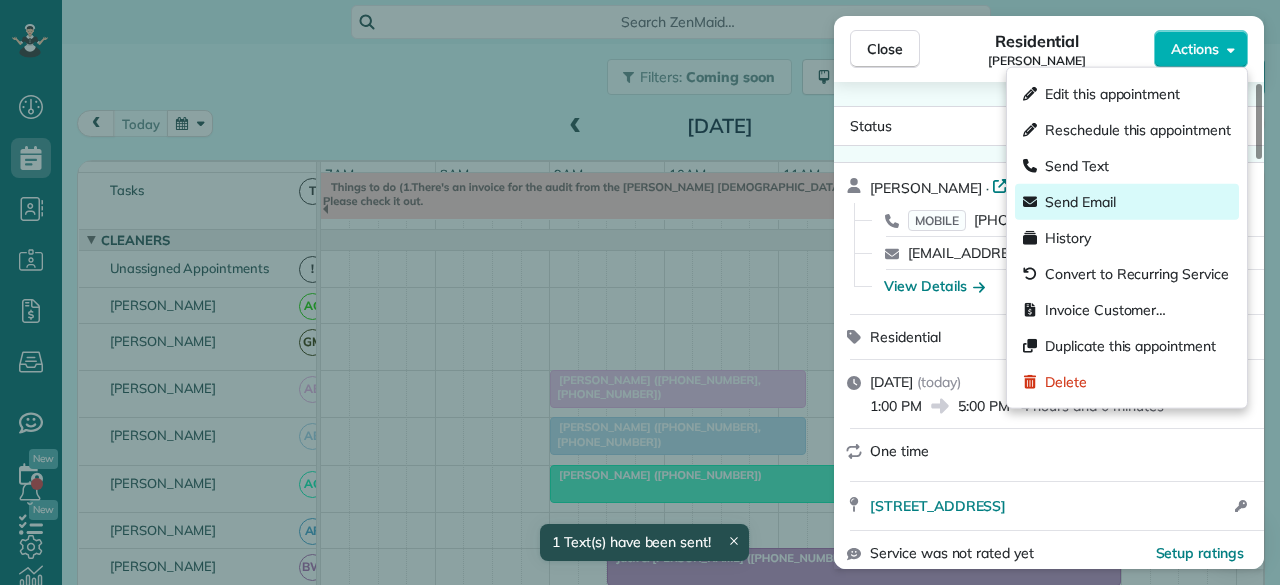 click on "Send Email" at bounding box center (1080, 202) 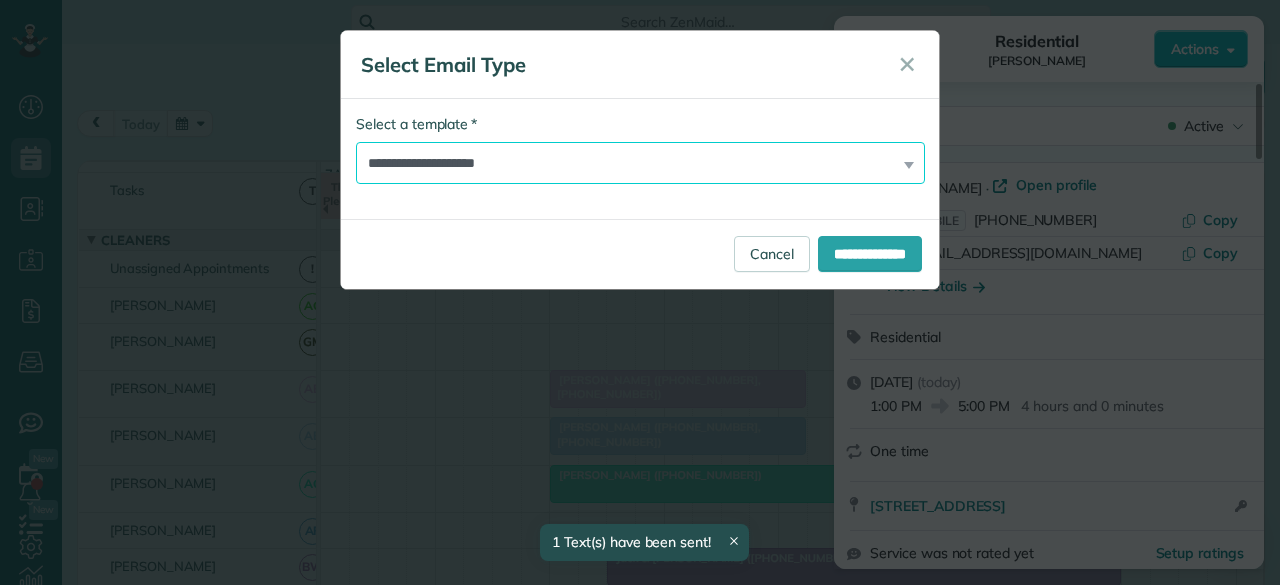 drag, startPoint x: 412, startPoint y: 163, endPoint x: 413, endPoint y: 183, distance: 20.024984 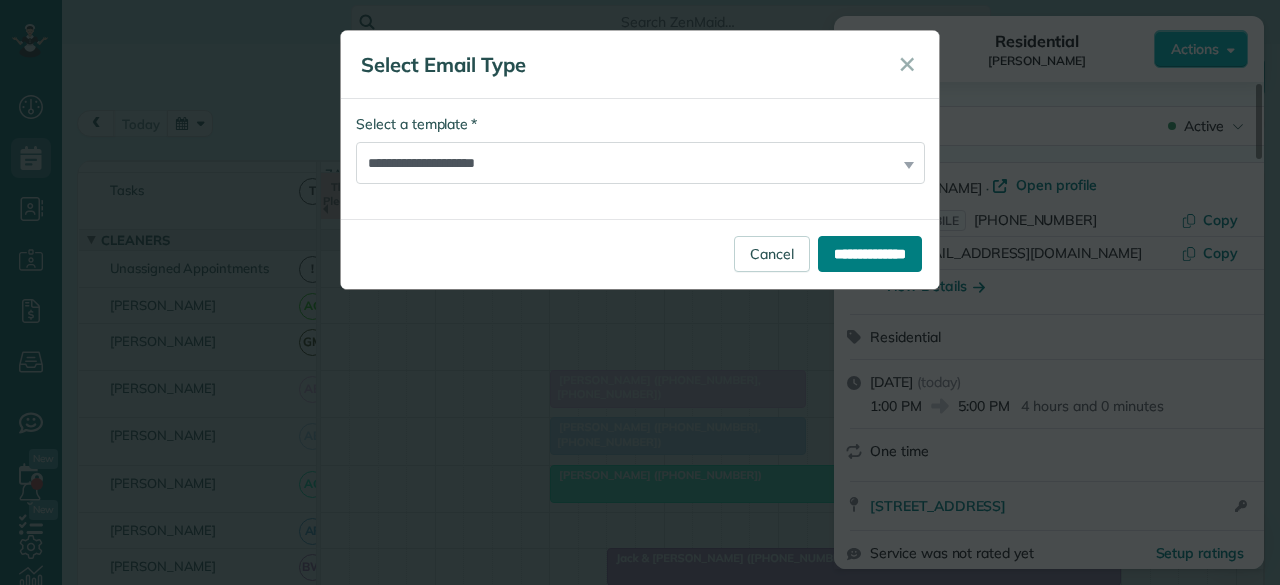 click on "**********" at bounding box center [870, 254] 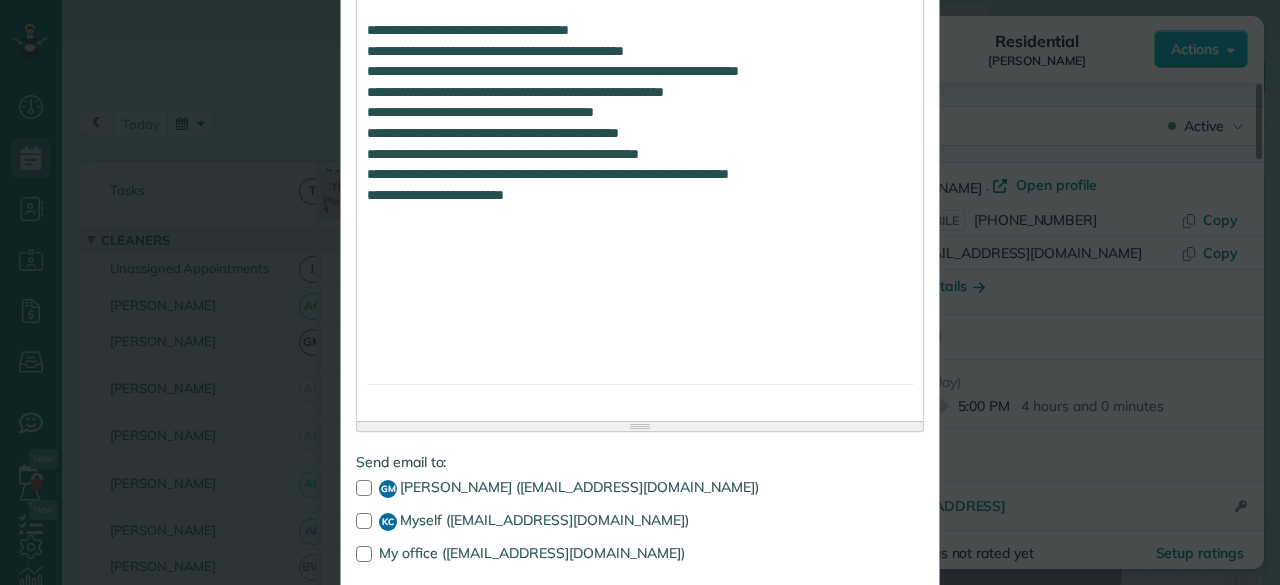 scroll, scrollTop: 2000, scrollLeft: 0, axis: vertical 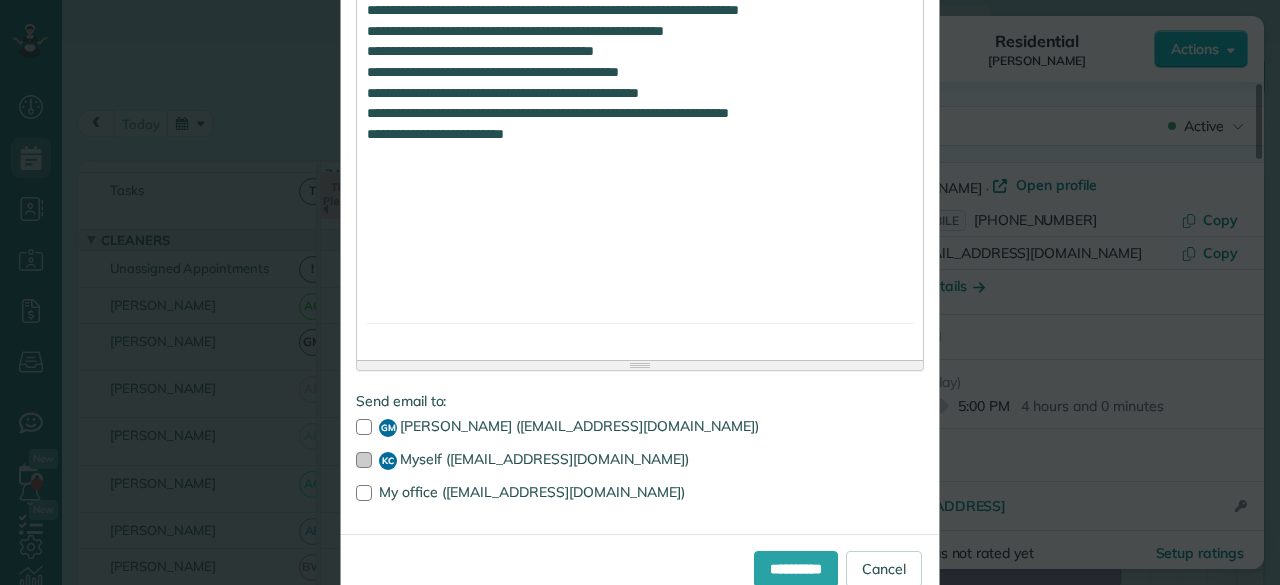 click at bounding box center [364, 460] 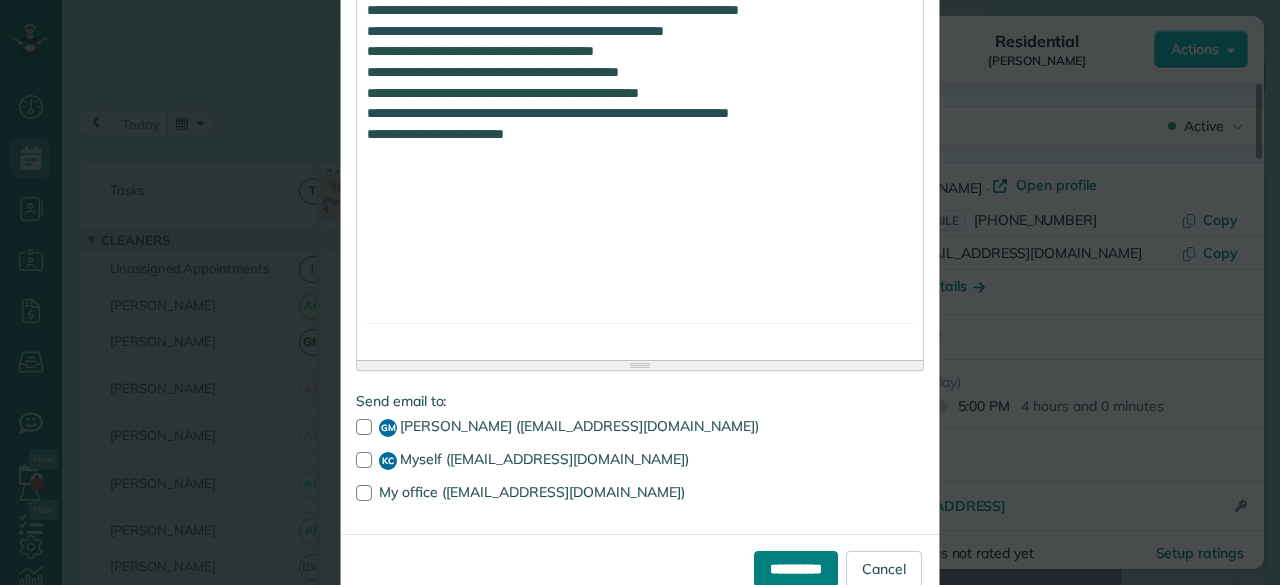 click on "**********" at bounding box center [796, 569] 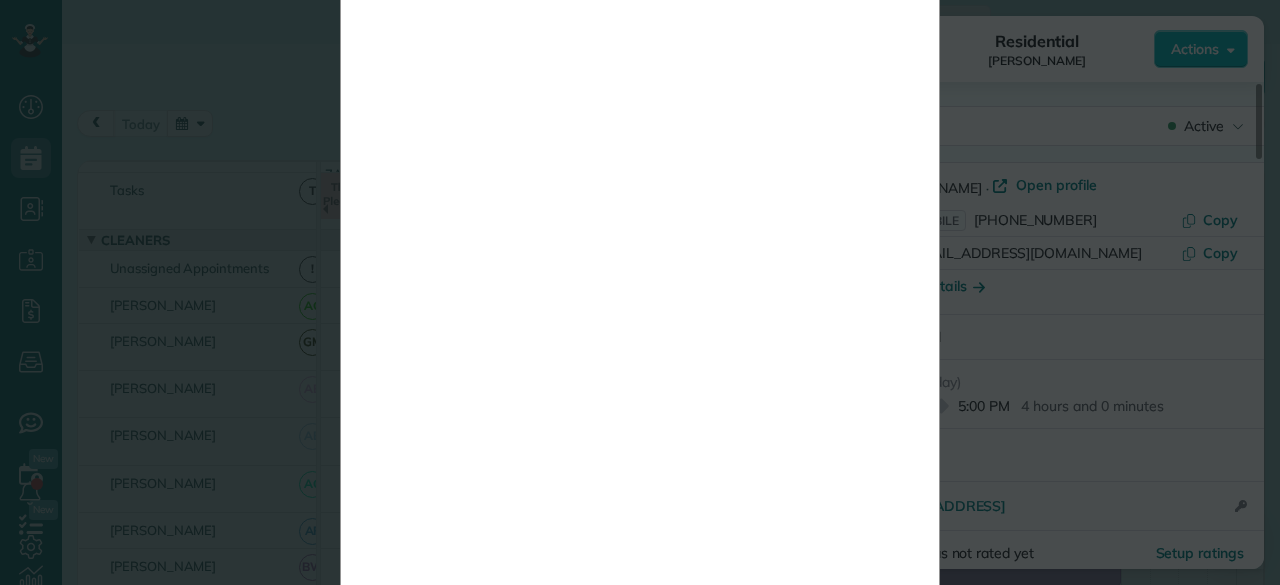 scroll, scrollTop: 0, scrollLeft: 0, axis: both 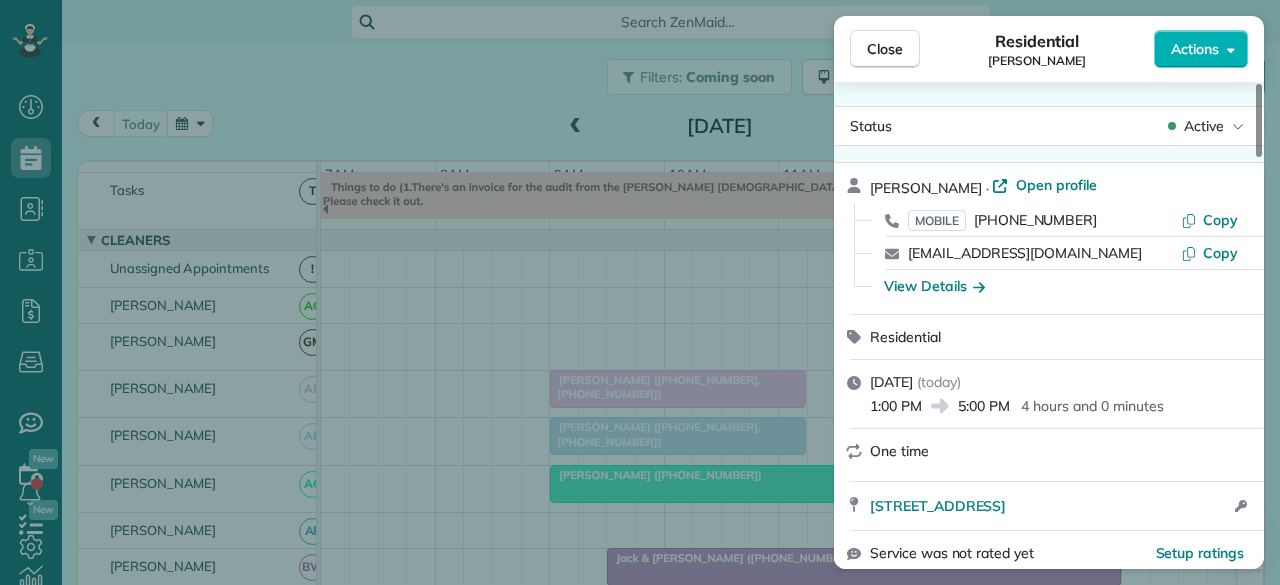 drag, startPoint x: 896, startPoint y: 46, endPoint x: 735, endPoint y: 268, distance: 274.2353 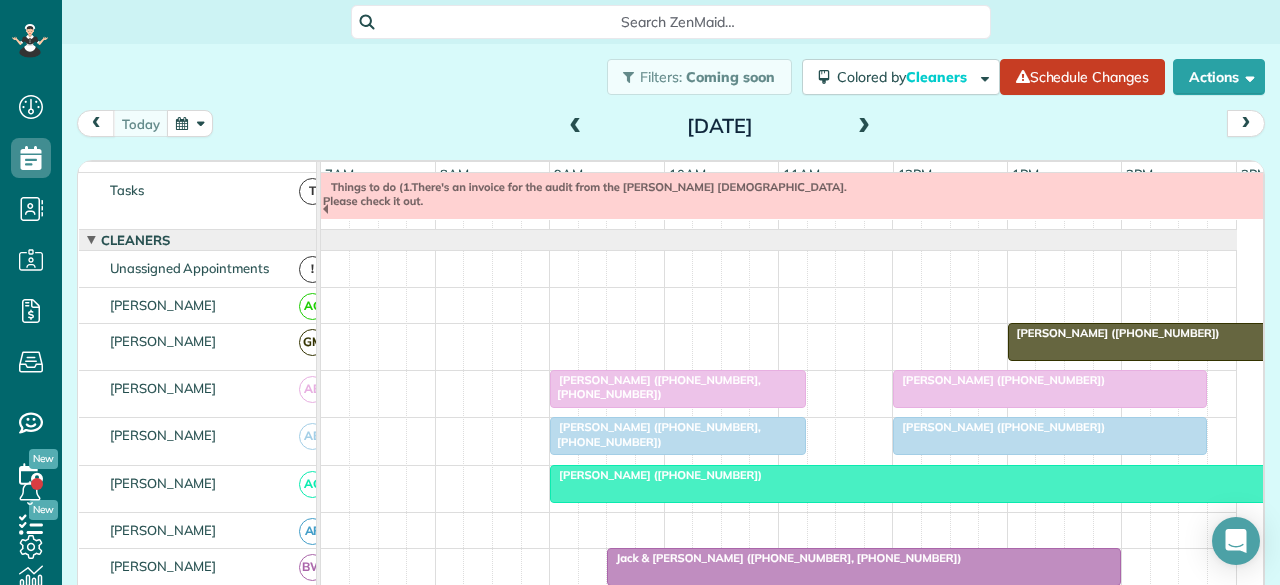 scroll, scrollTop: 55, scrollLeft: 0, axis: vertical 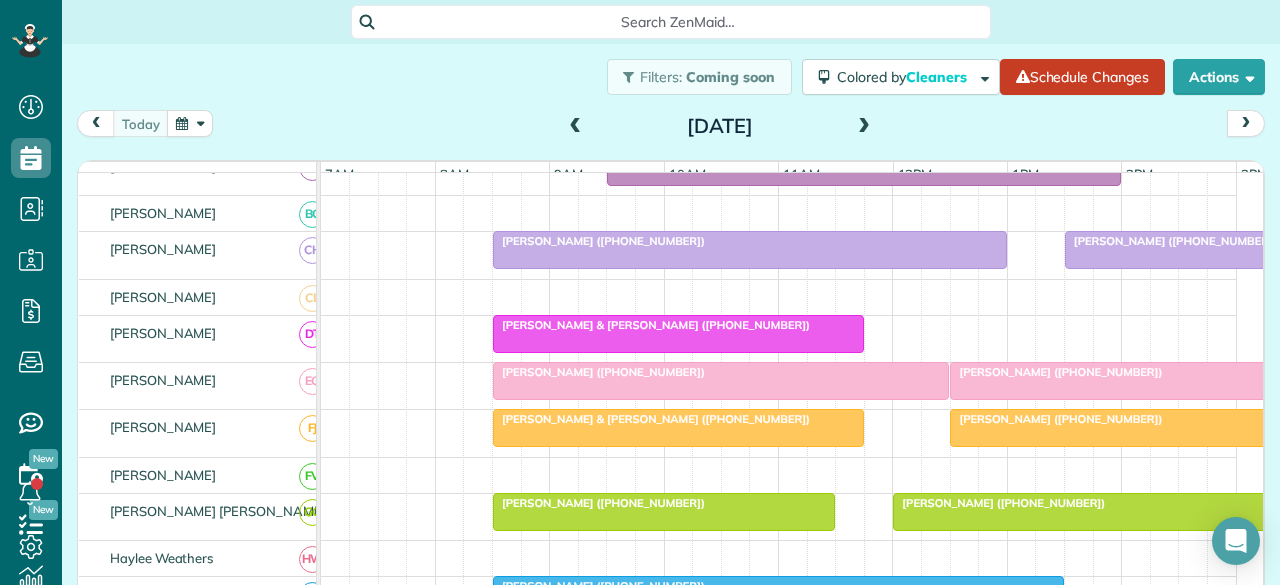click on "[PERSON_NAME] ([PHONE_NUMBER])" at bounding box center (599, 372) 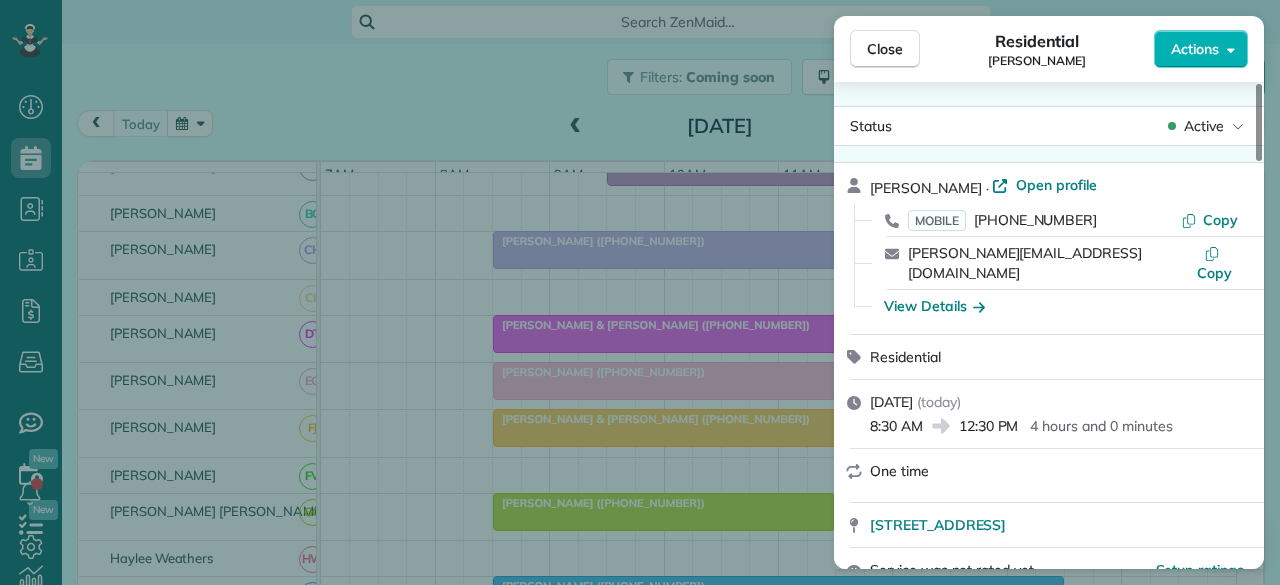 click on "Active" at bounding box center [1204, 126] 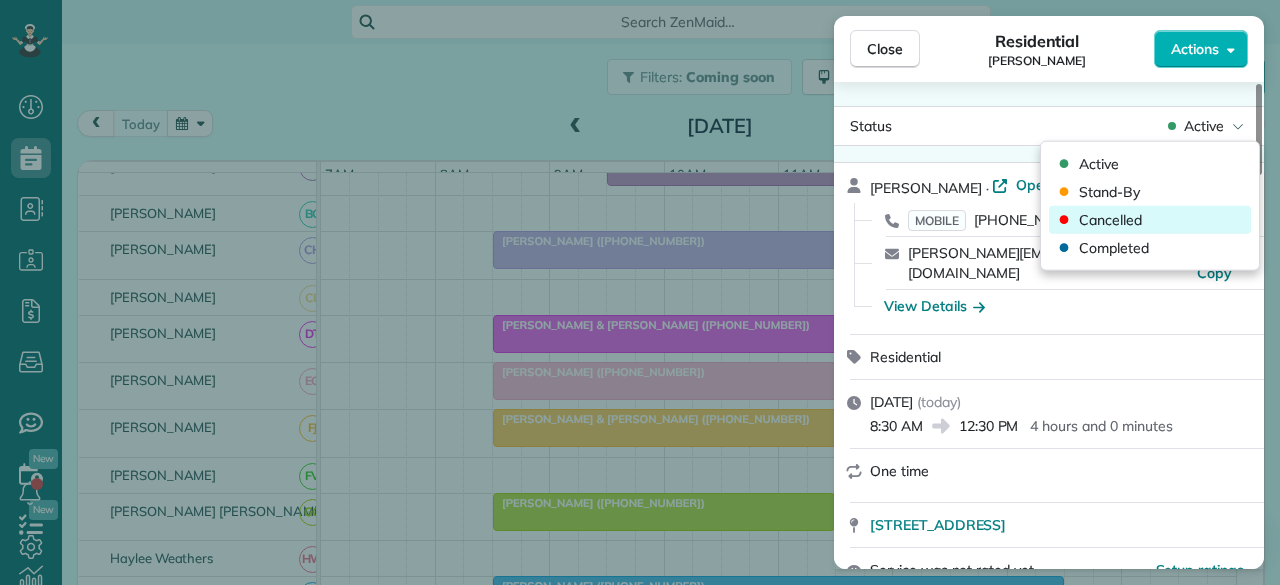 click on "Cancelled" at bounding box center [1150, 220] 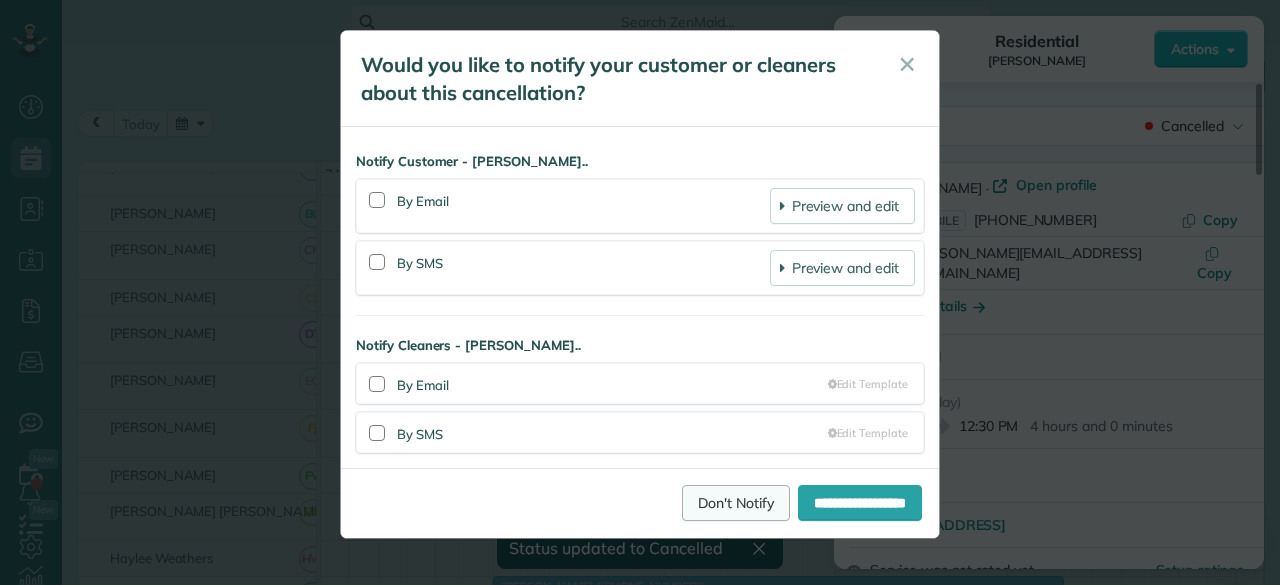 click on "Don't Notify" at bounding box center (736, 503) 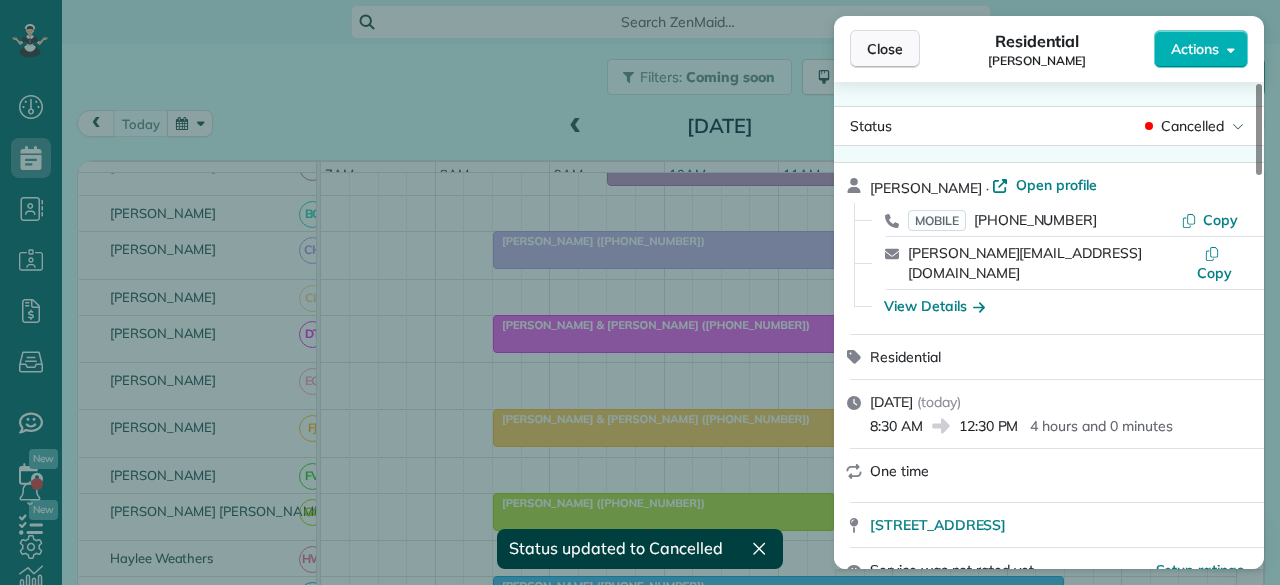 click on "Close" at bounding box center [885, 49] 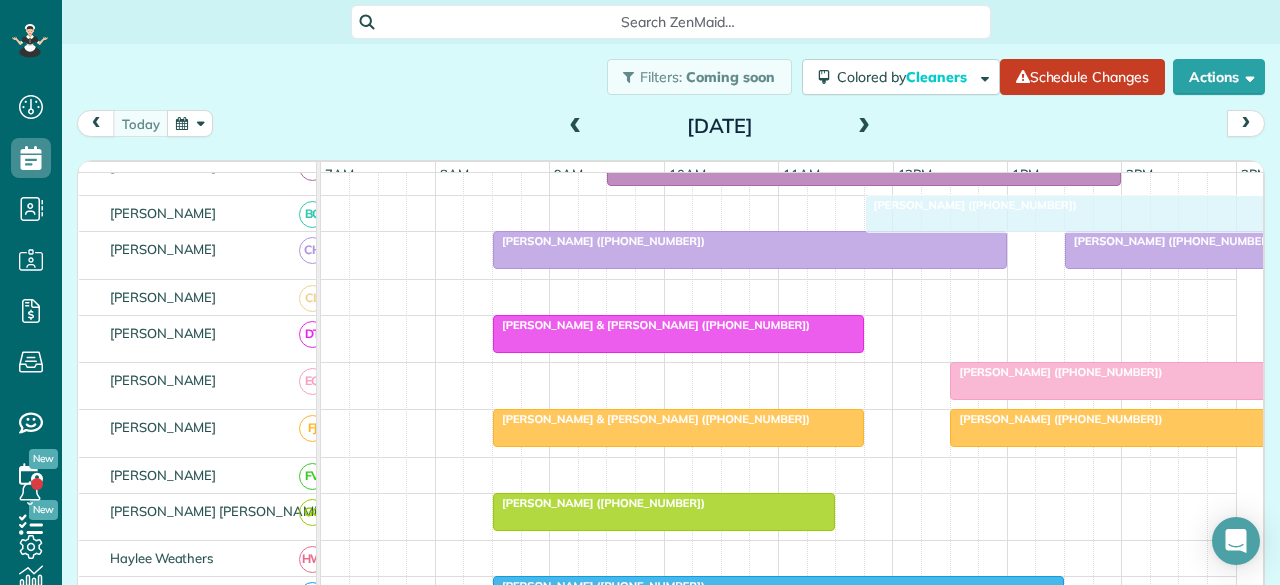 scroll, scrollTop: 407, scrollLeft: 0, axis: vertical 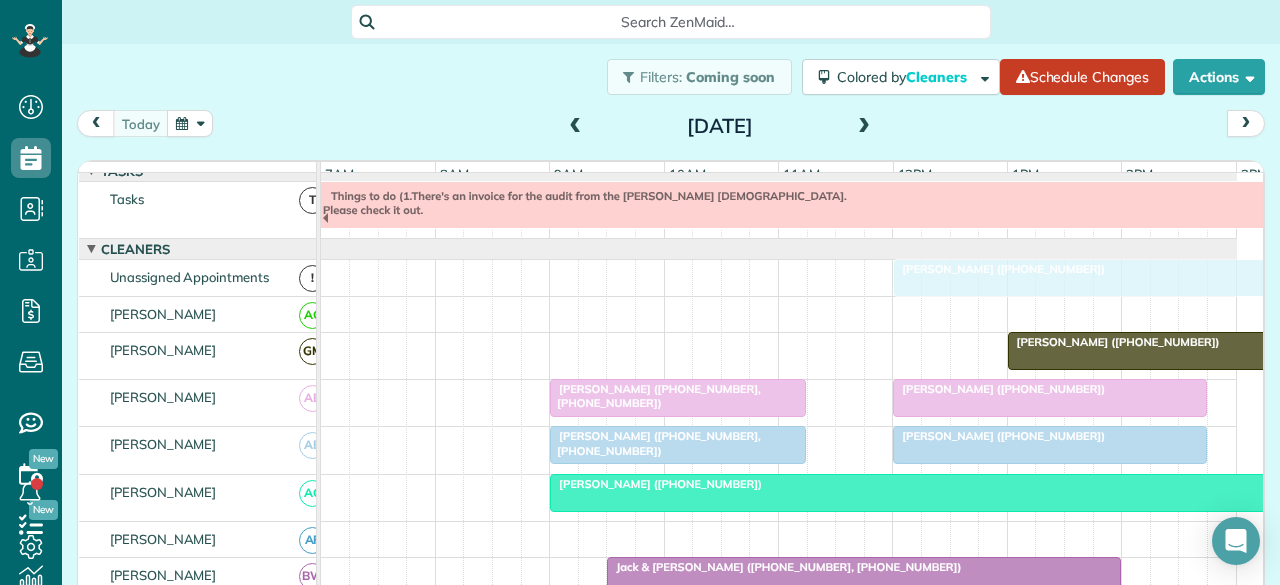 drag, startPoint x: 928, startPoint y: 515, endPoint x: 921, endPoint y: 289, distance: 226.10838 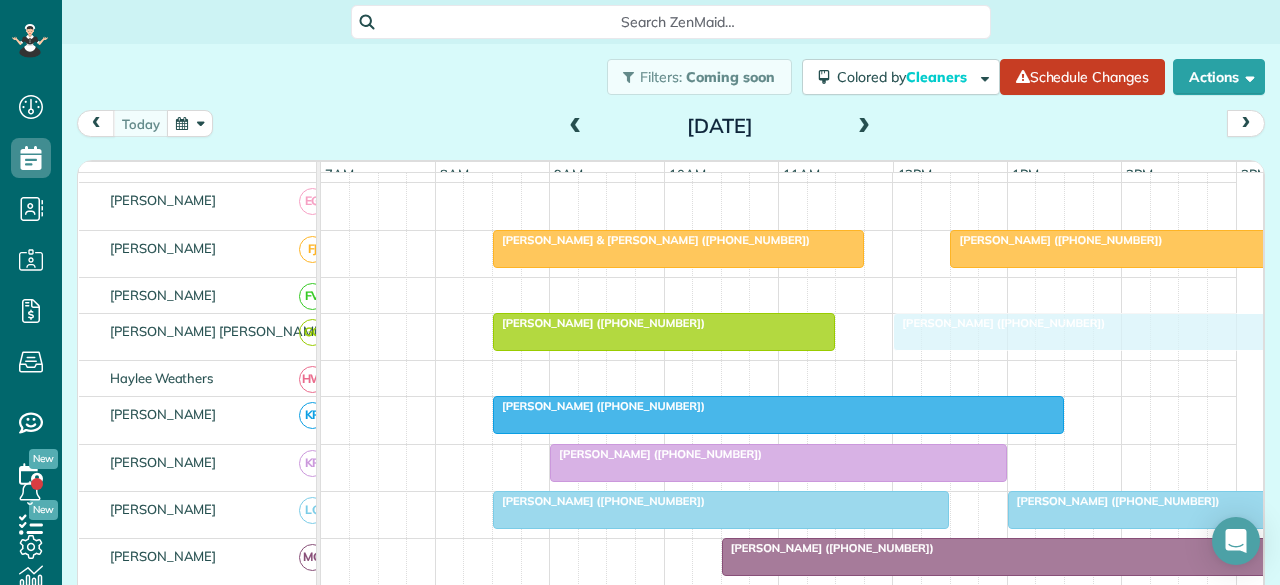 drag, startPoint x: 972, startPoint y: 211, endPoint x: 928, endPoint y: 337, distance: 133.46161 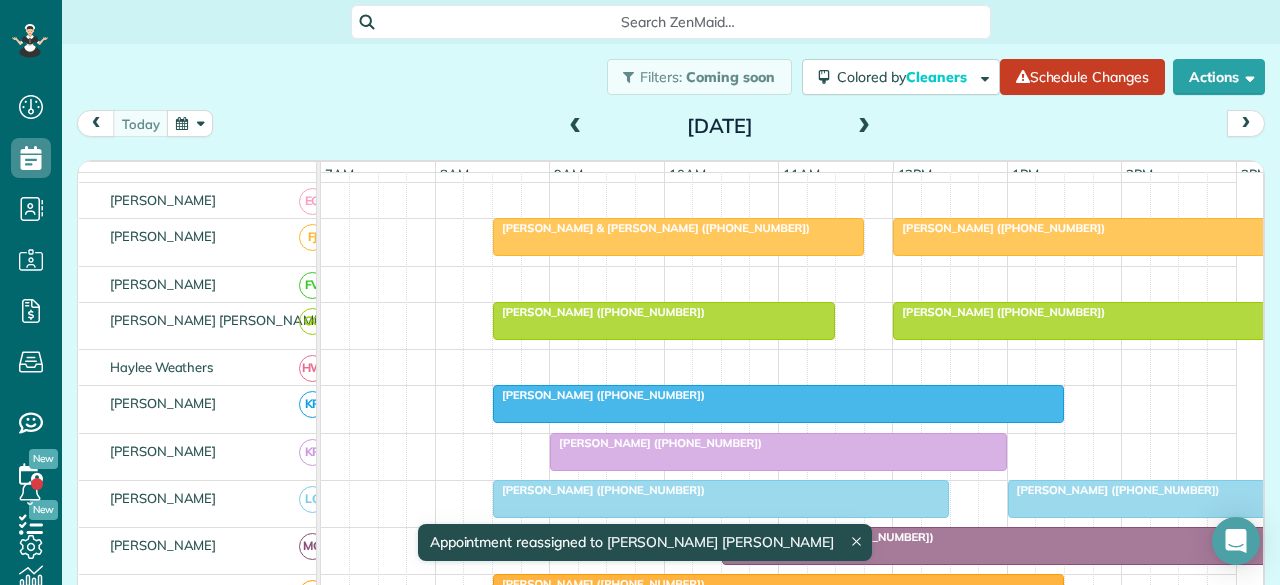 click at bounding box center [1121, 321] 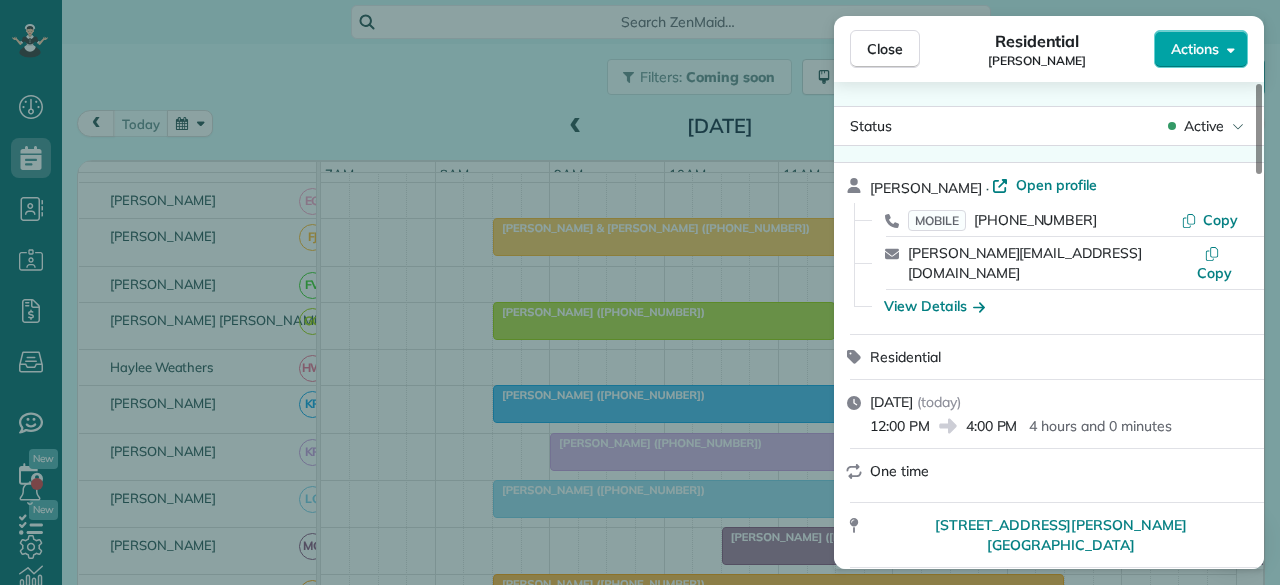 click on "Actions" at bounding box center [1195, 49] 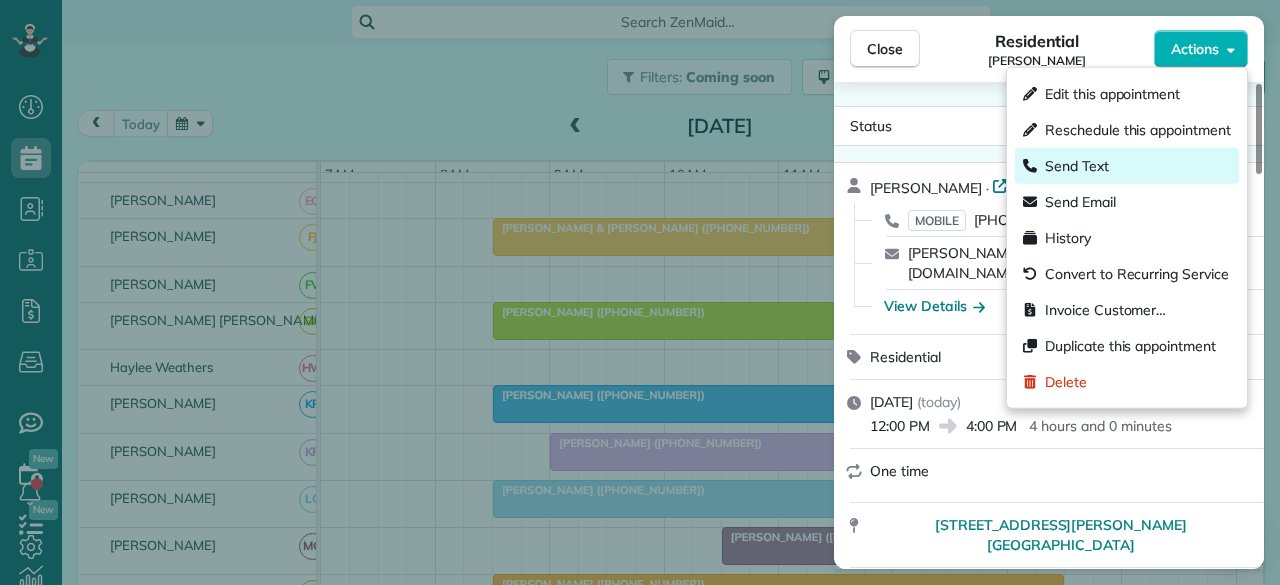 click on "Send Text" at bounding box center [1127, 166] 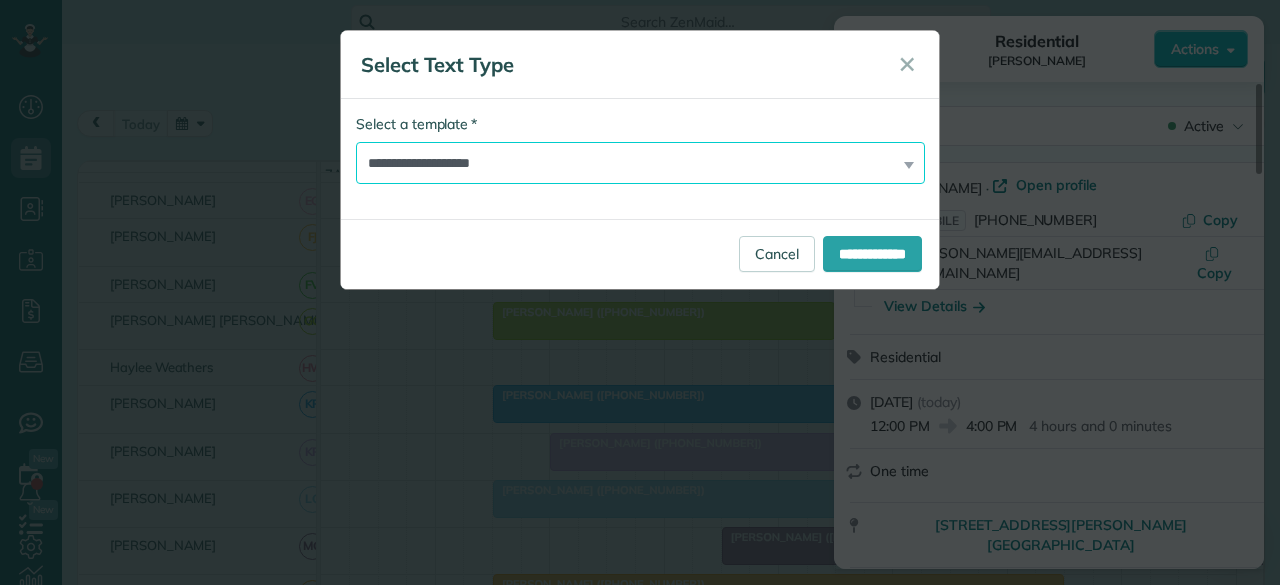 click on "**********" at bounding box center (640, 163) 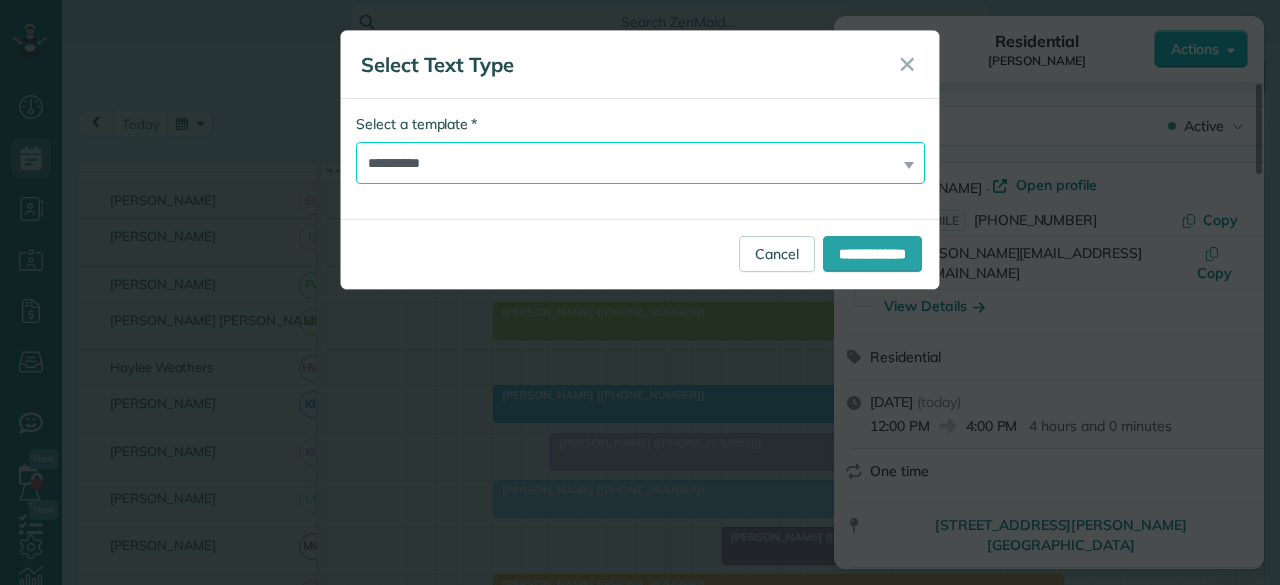 click on "**********" at bounding box center [640, 163] 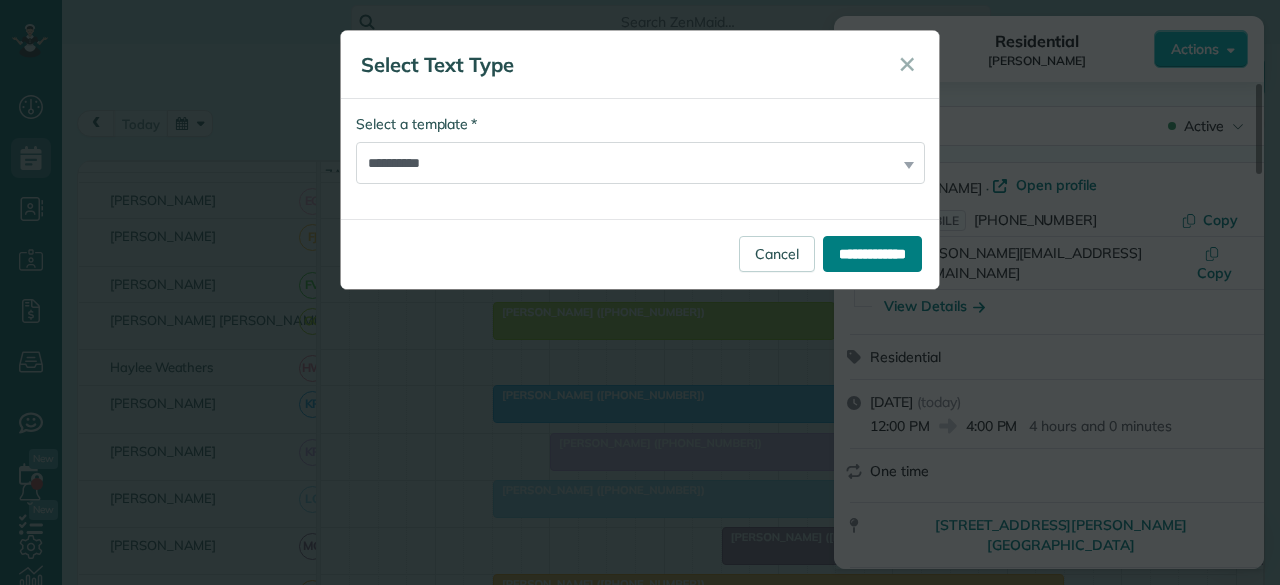 click on "**********" at bounding box center [872, 254] 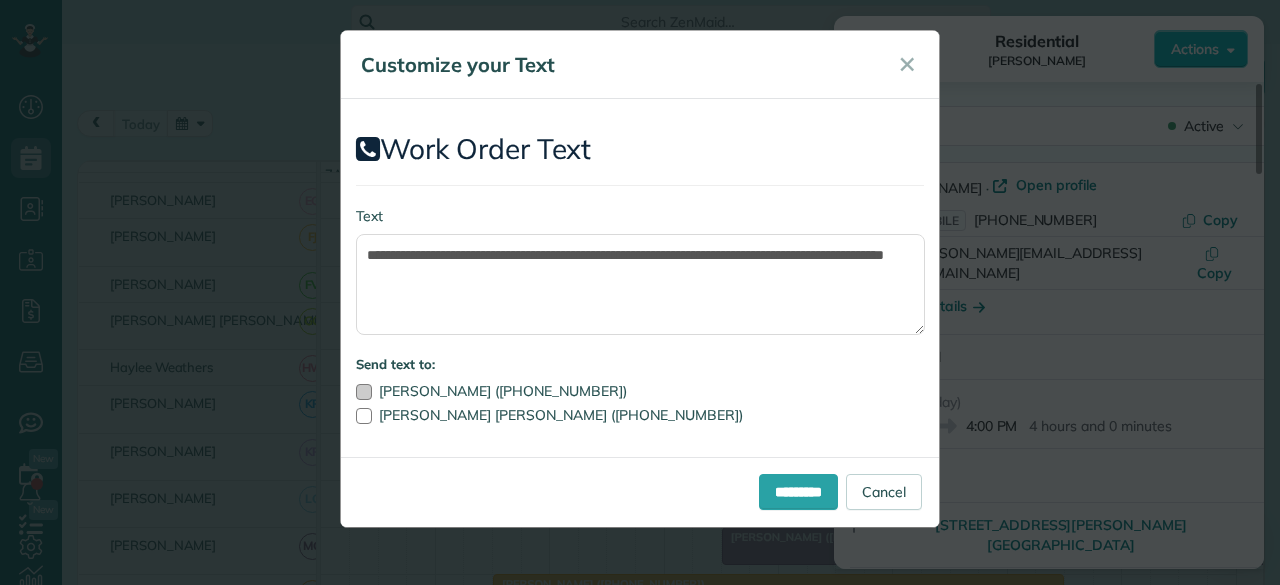 click at bounding box center (364, 392) 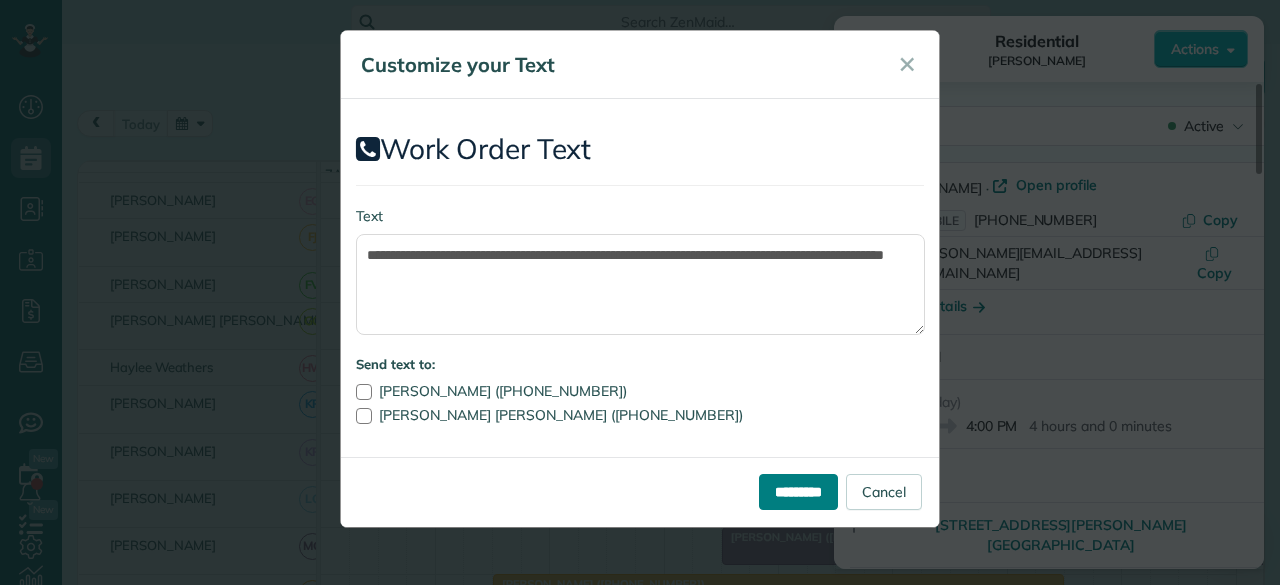 click on "*********" at bounding box center [798, 492] 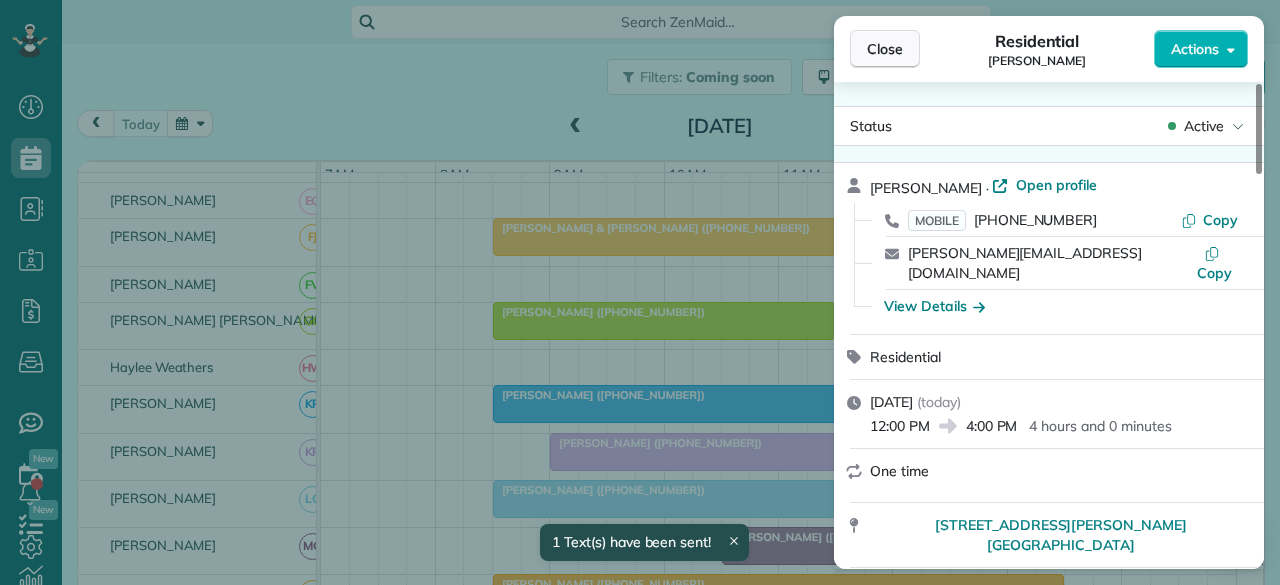 click on "Close" at bounding box center (885, 49) 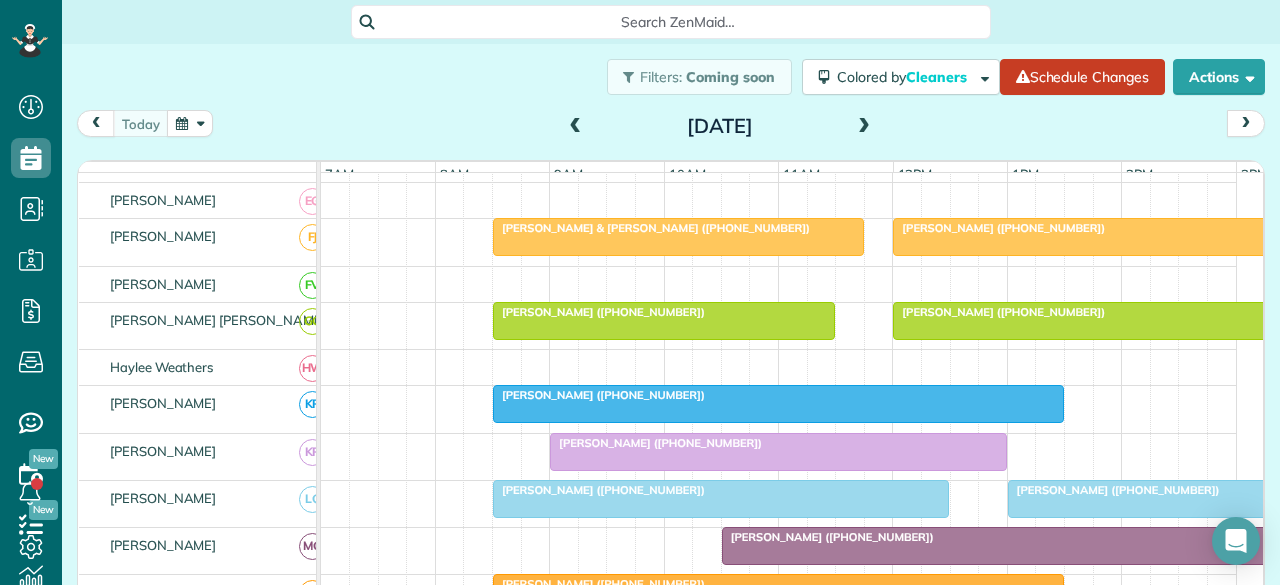 scroll, scrollTop: 235, scrollLeft: 0, axis: vertical 